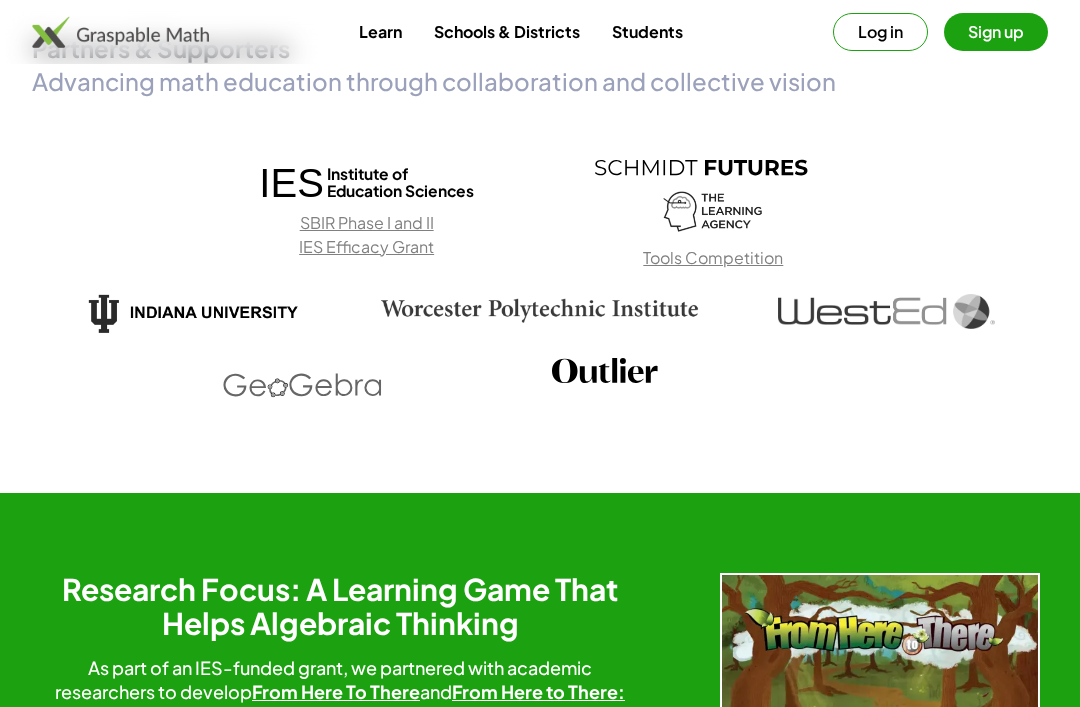 scroll, scrollTop: 2694, scrollLeft: 0, axis: vertical 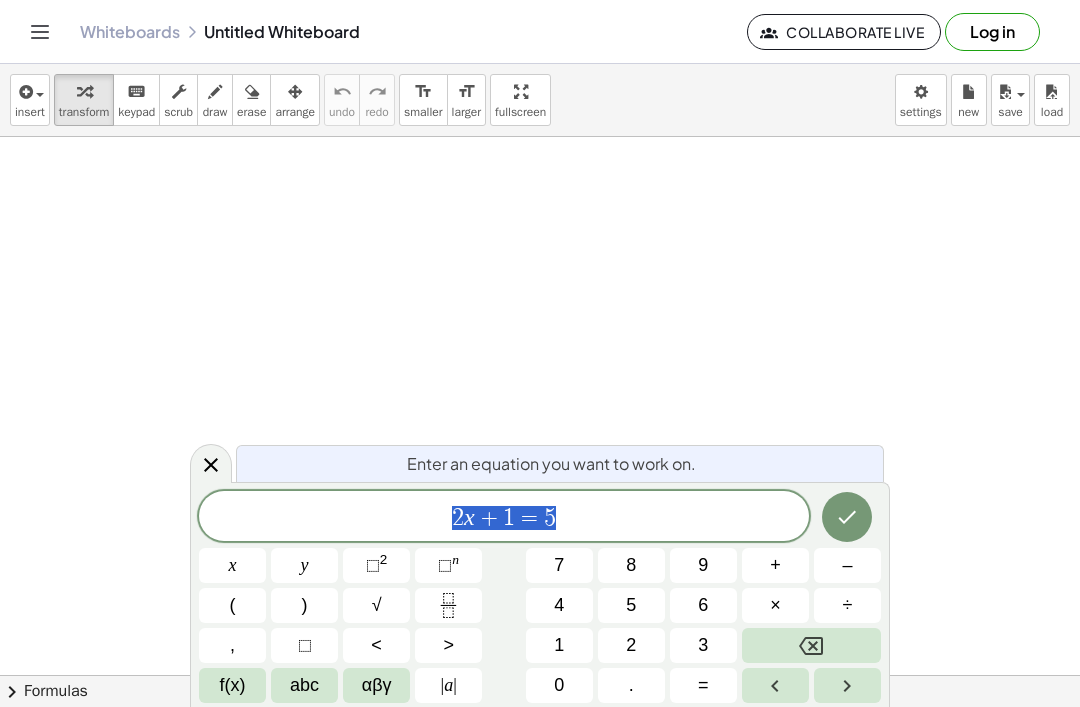 click on "2 x + 1 = 5" at bounding box center (504, 518) 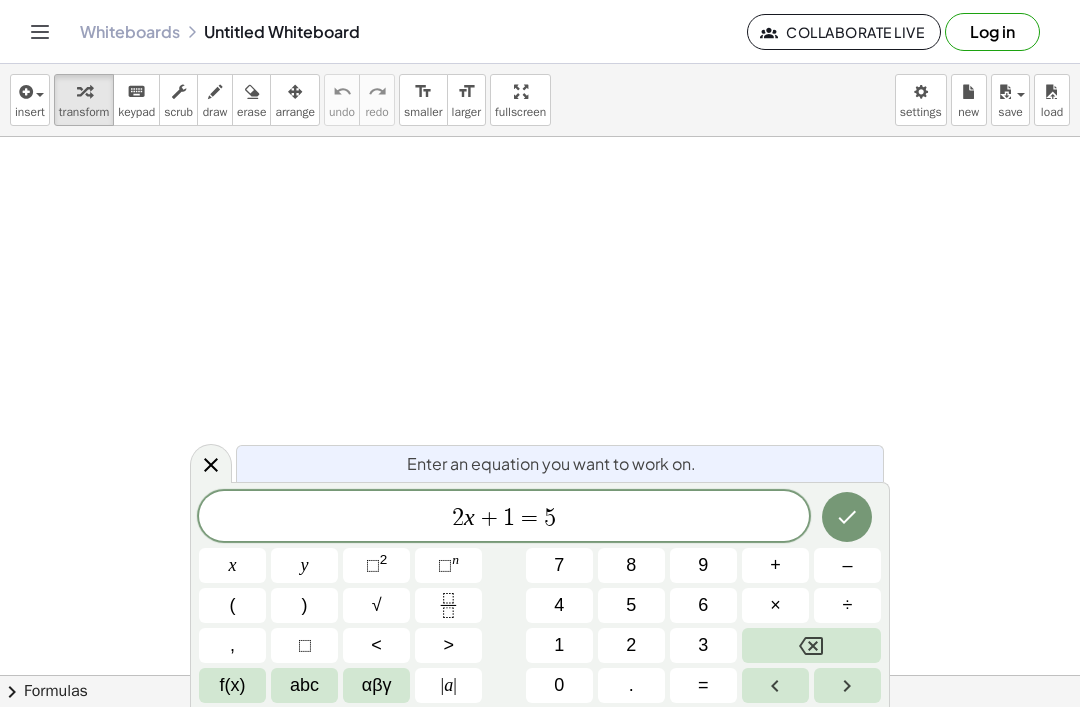click on "[NUMBER] x + [NUMBER] = [NUMBER]" at bounding box center [504, 518] 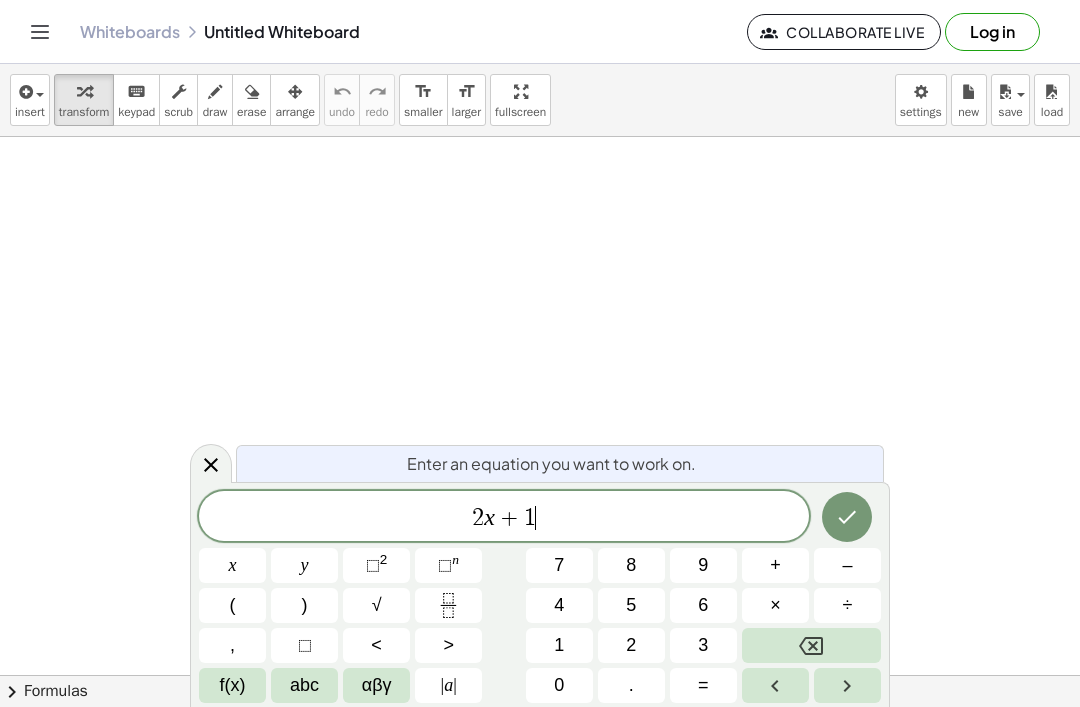 click at bounding box center [811, 645] 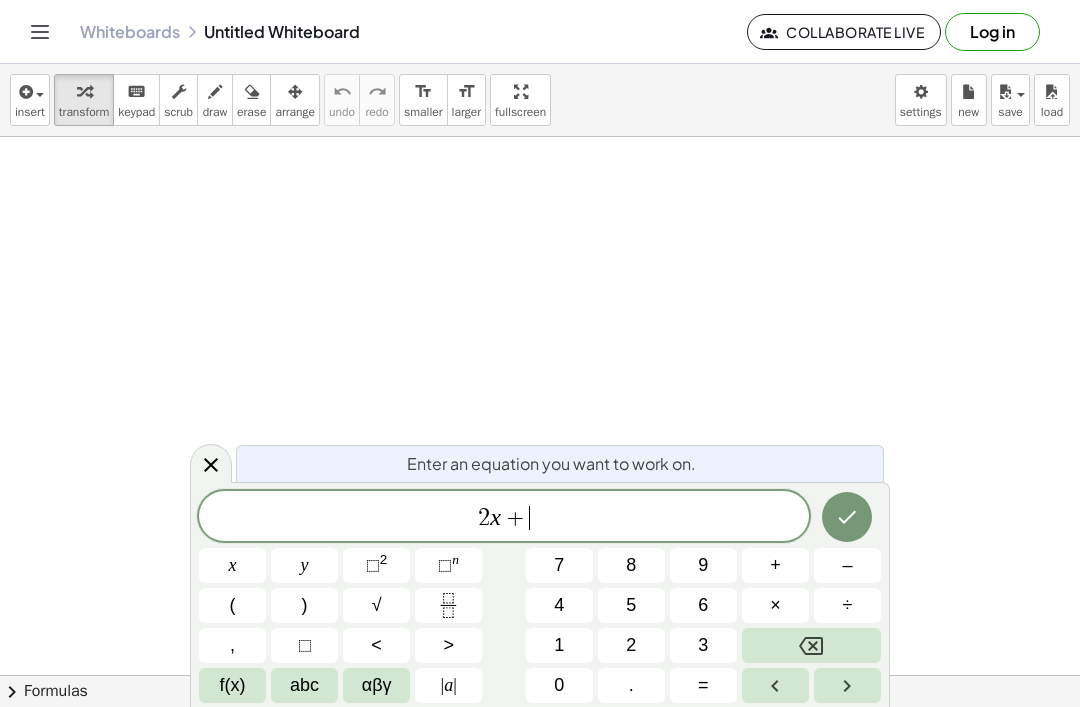 click at bounding box center (811, 645) 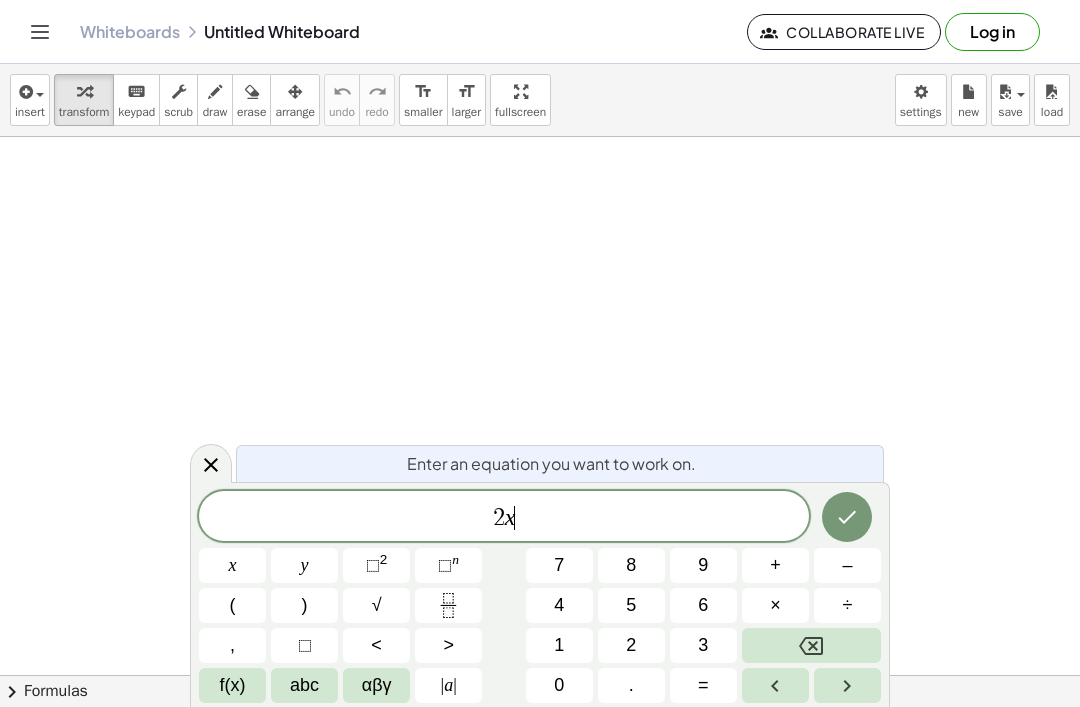 click at bounding box center [811, 645] 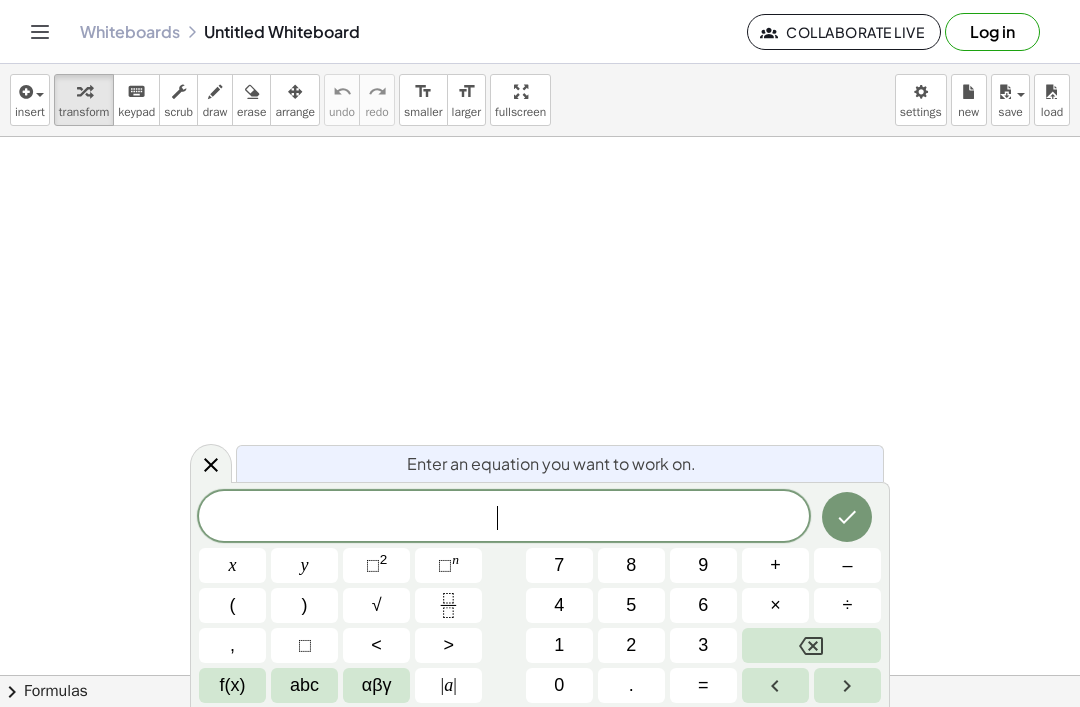 click at bounding box center (811, 645) 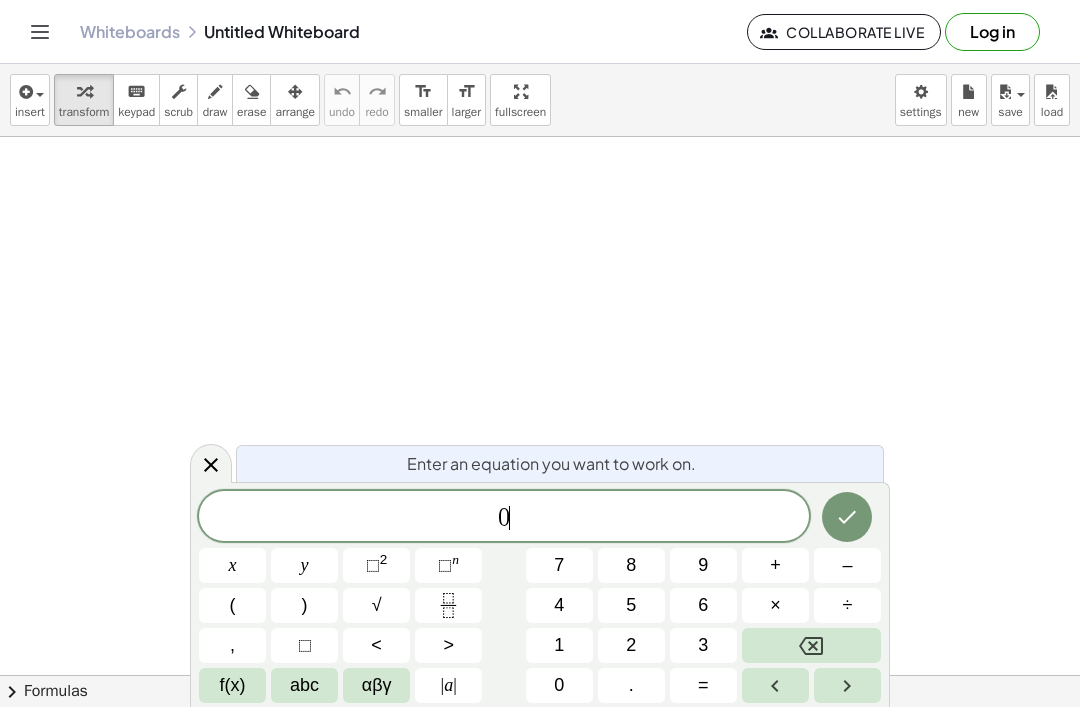 click on "." at bounding box center [631, 685] 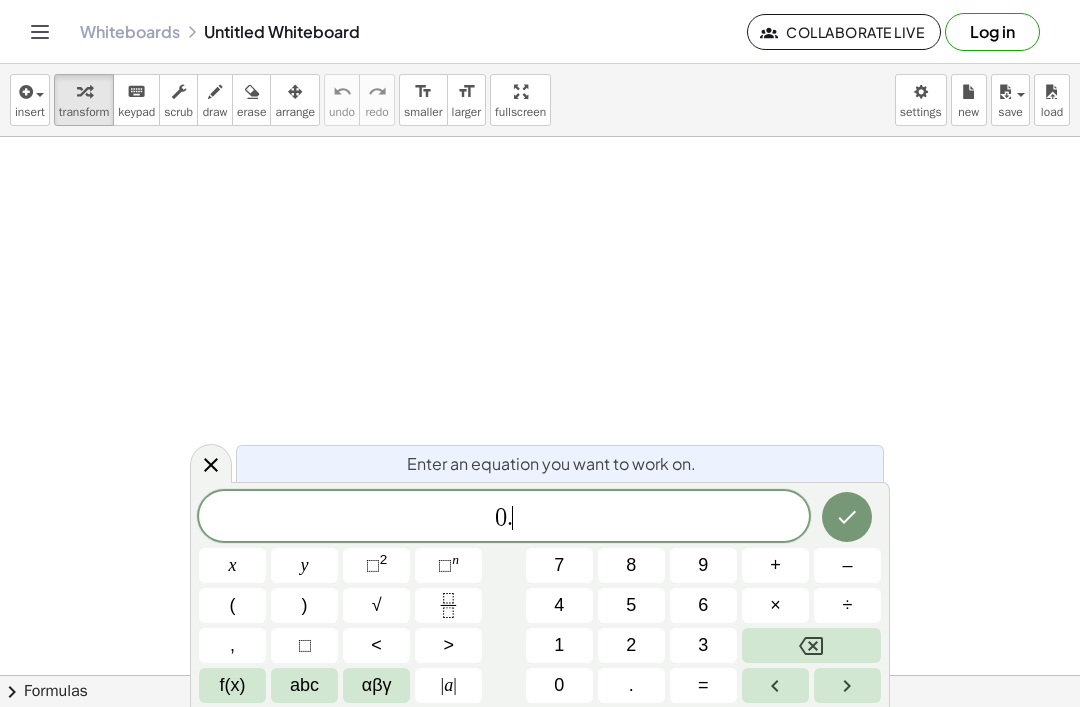 click on "0" at bounding box center [559, 685] 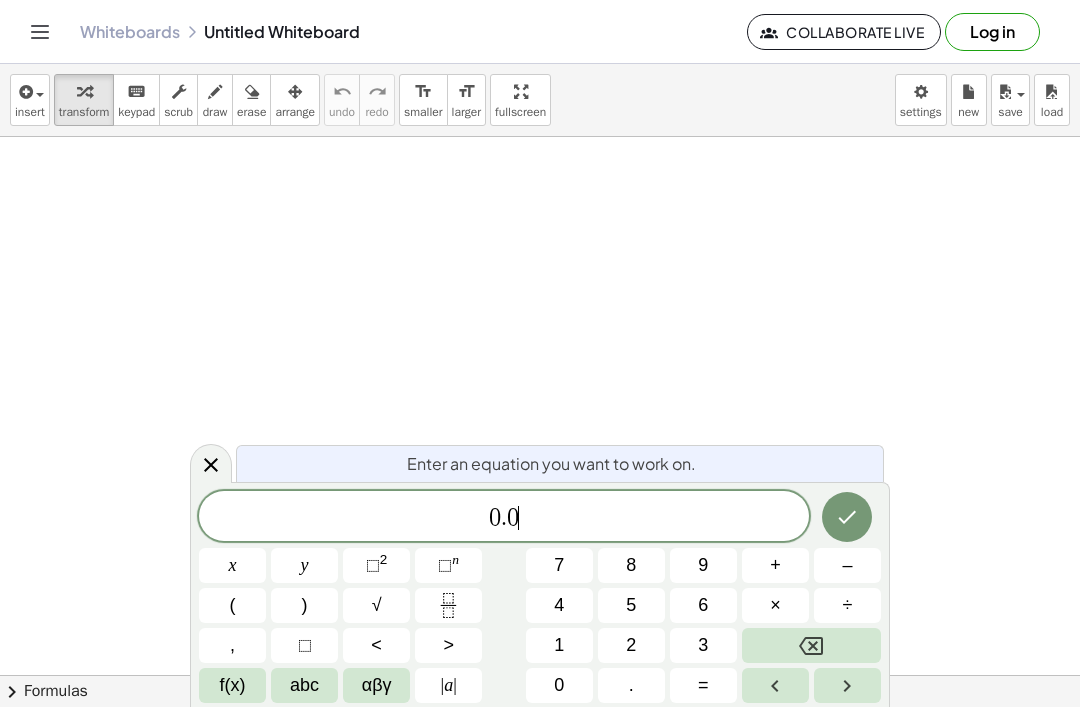 click on "4" at bounding box center [559, 605] 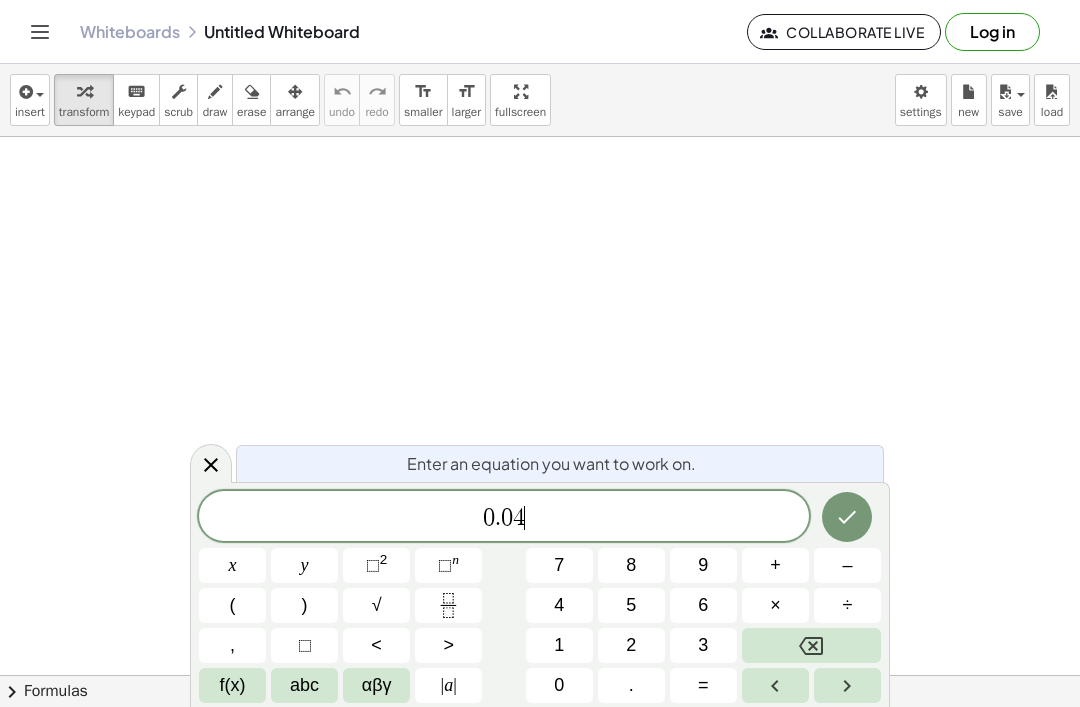 click 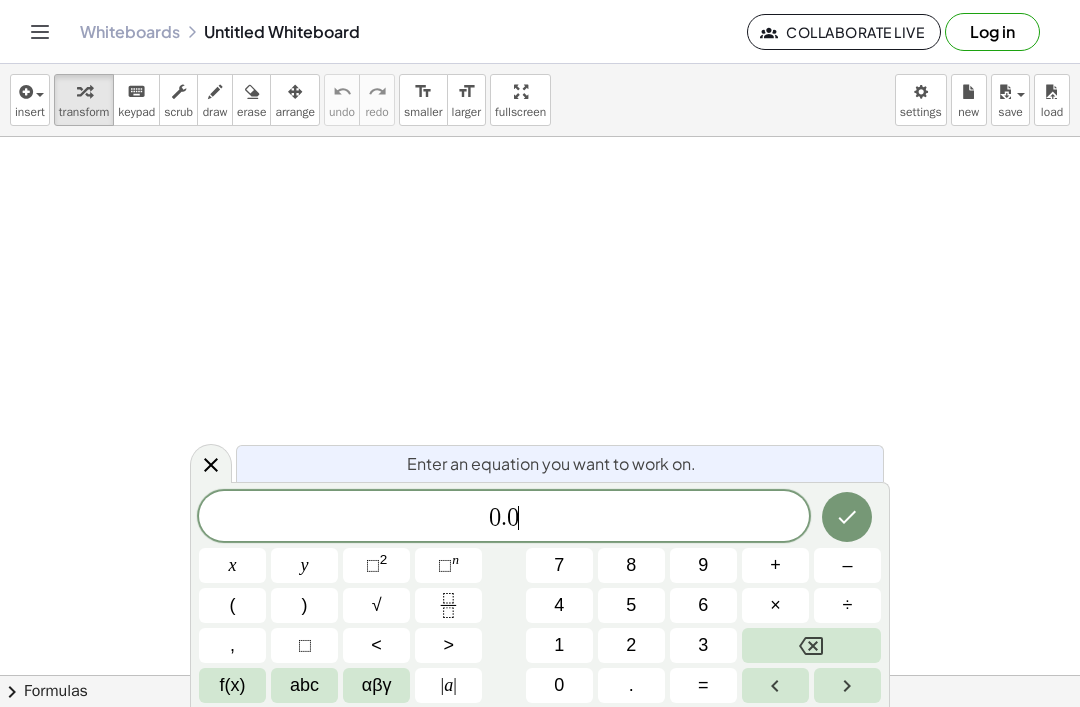 click 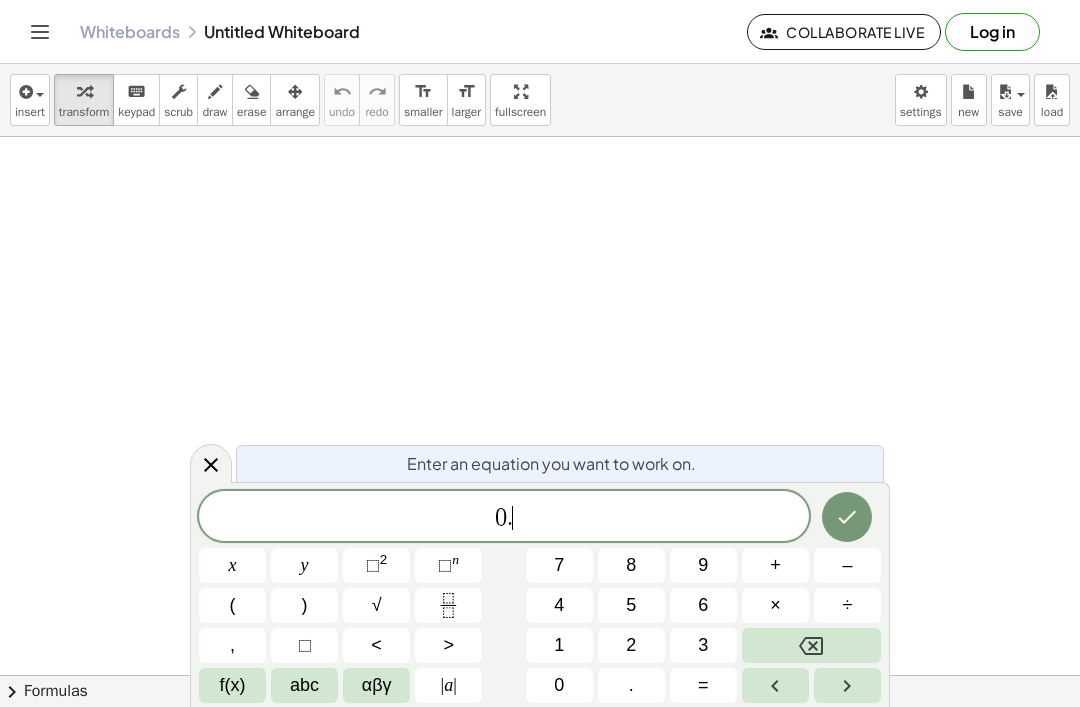 click at bounding box center [811, 645] 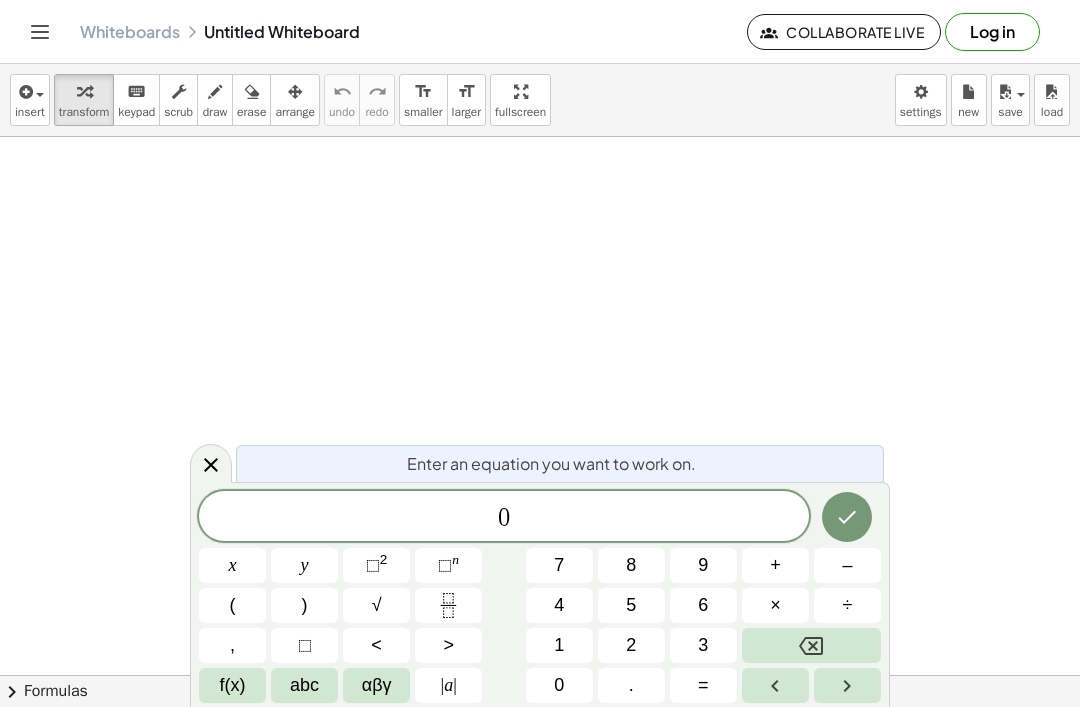 click on "." at bounding box center (631, 685) 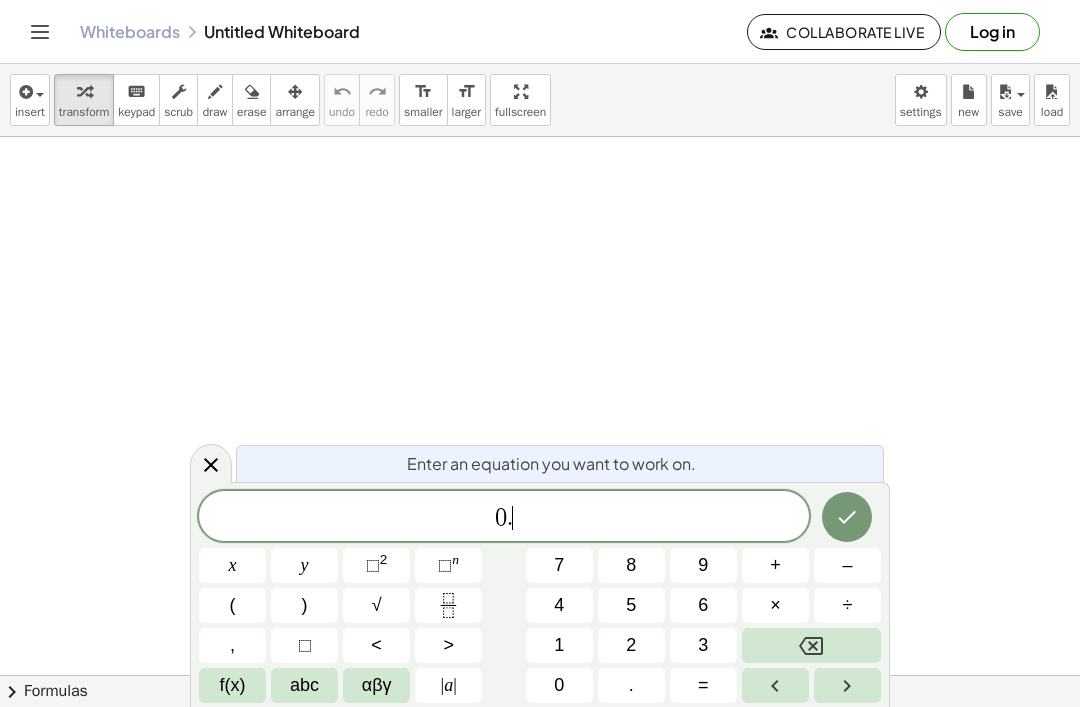 click on "0" at bounding box center [559, 685] 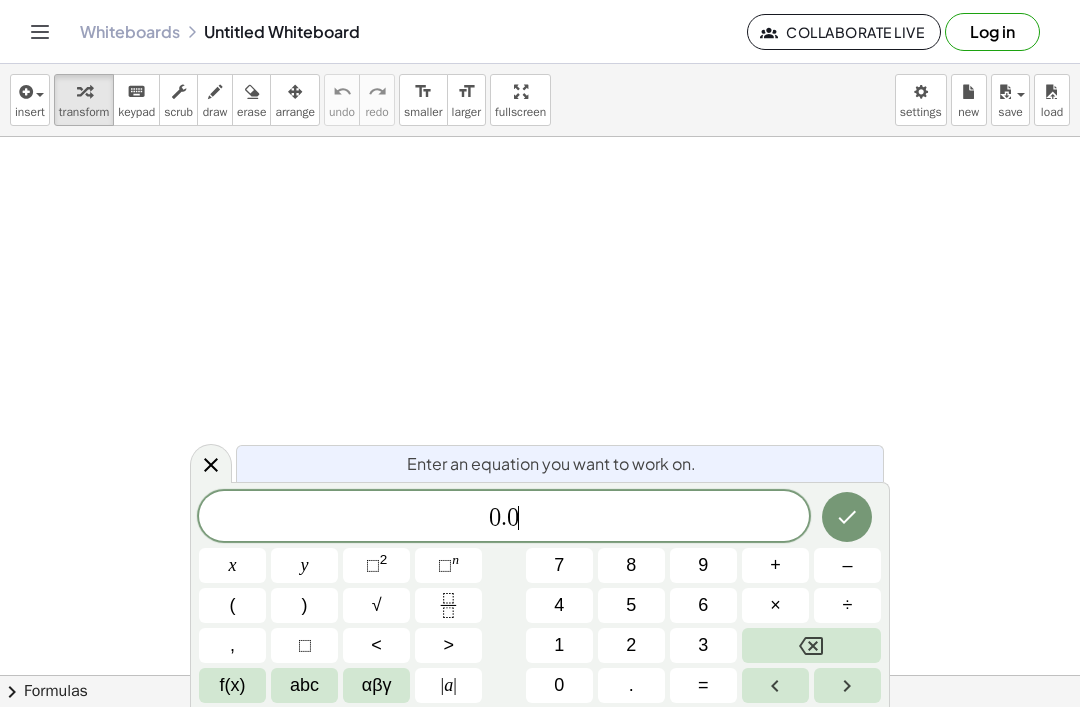 click on "4" at bounding box center (559, 605) 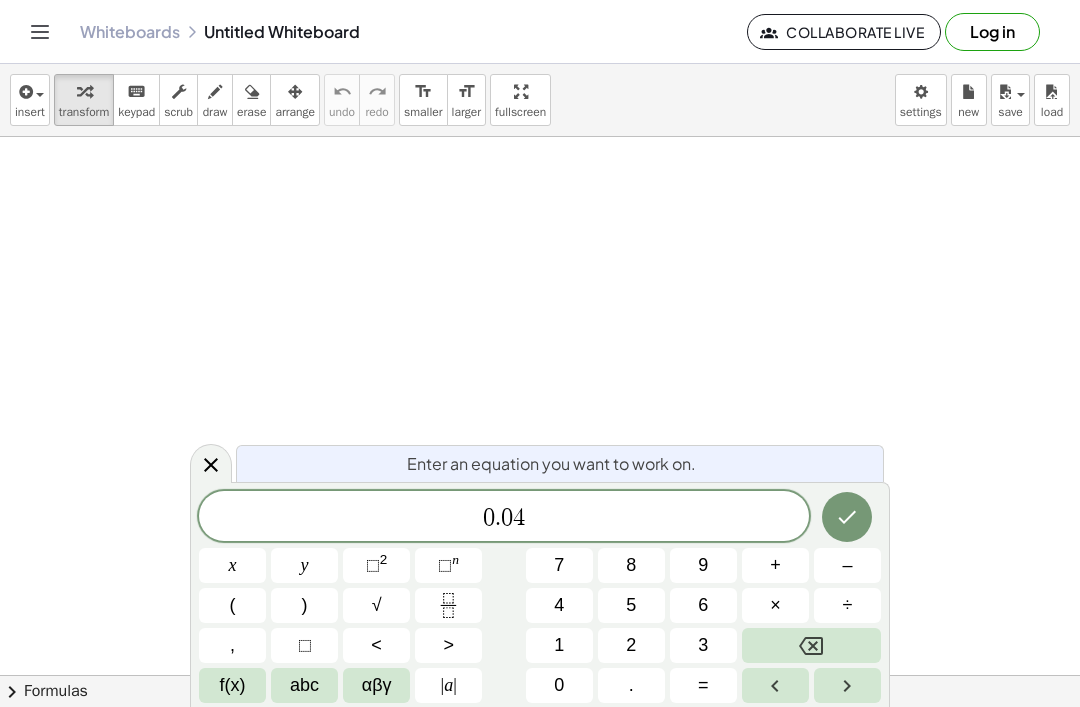click on "×" at bounding box center [775, 605] 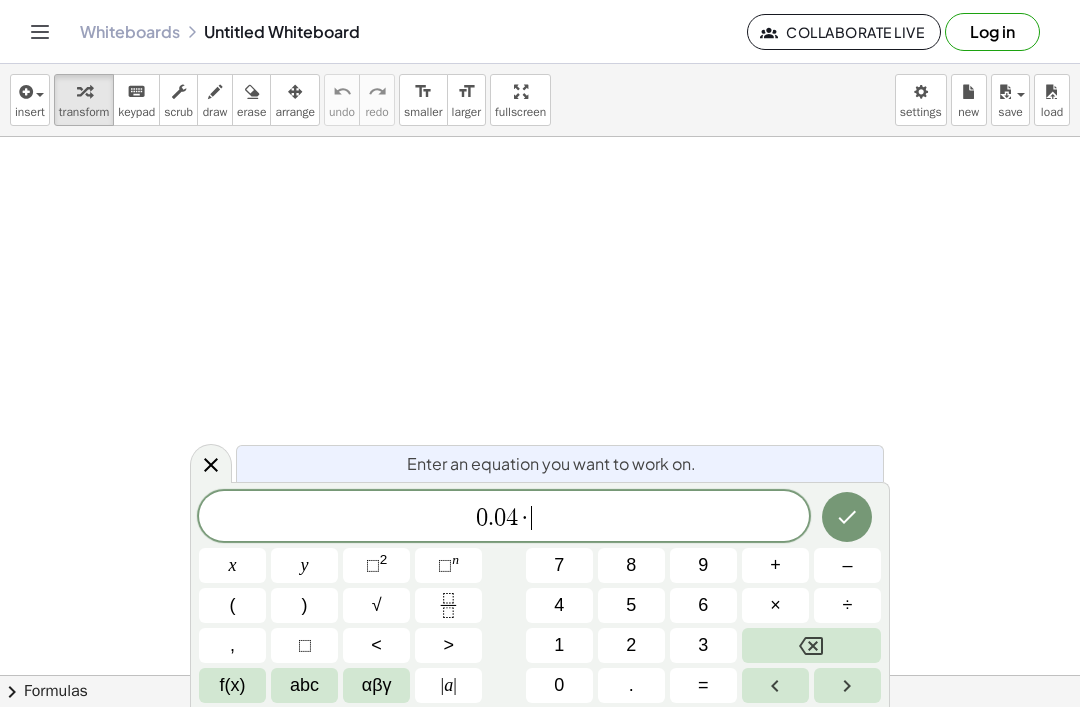 click 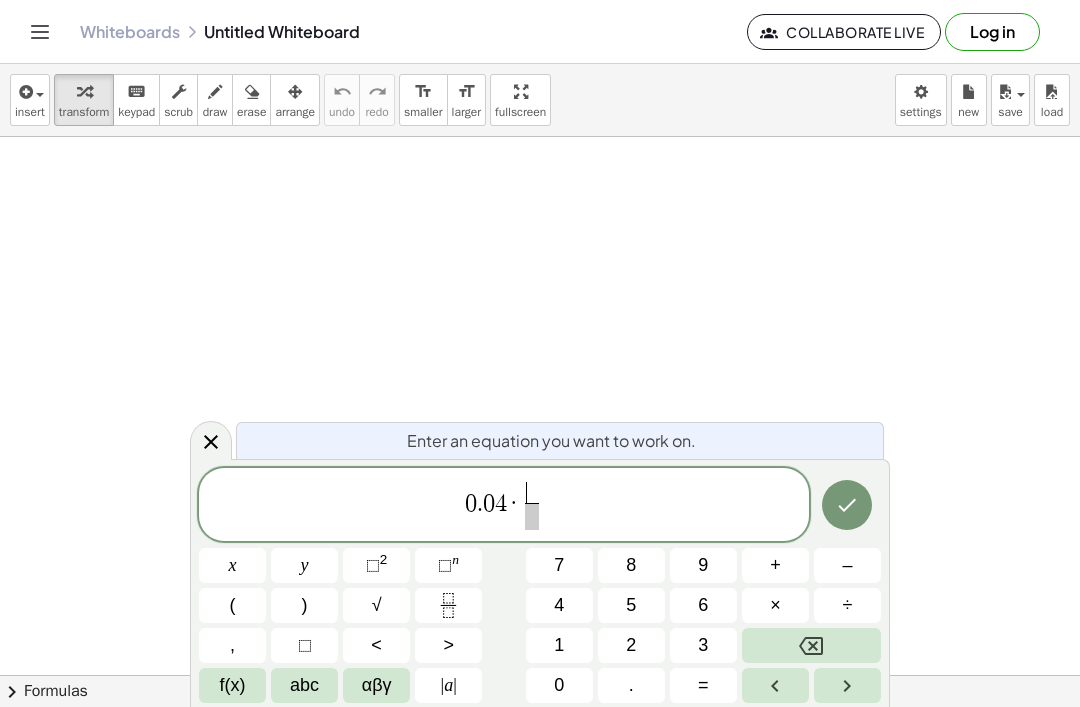 click on "1" at bounding box center (559, 645) 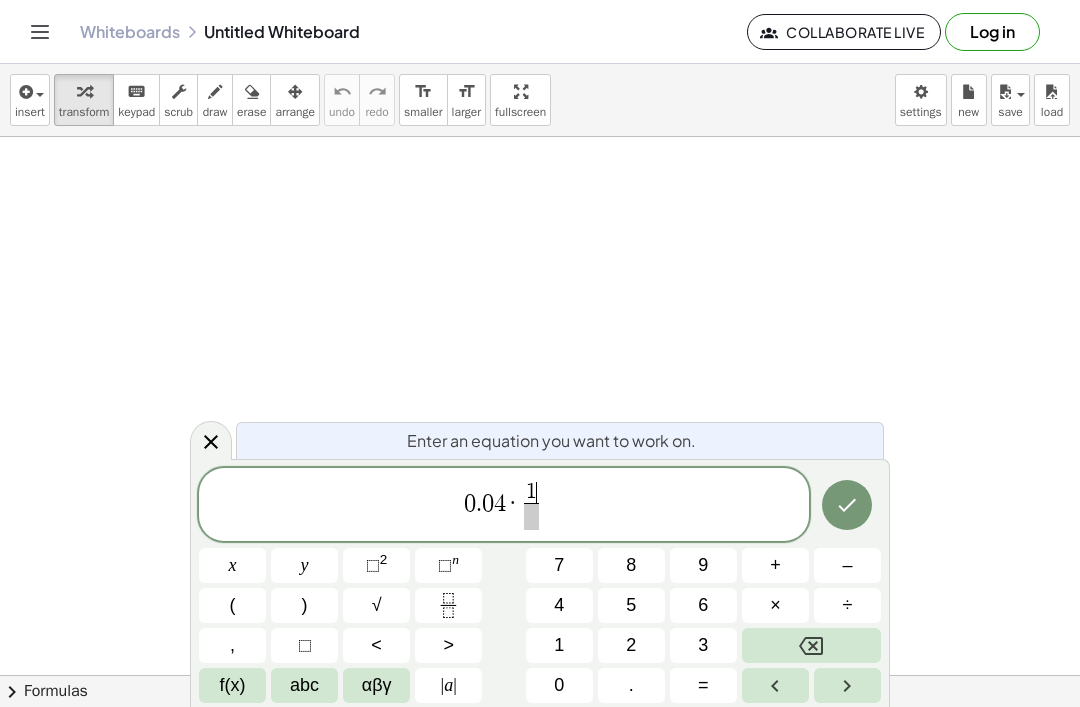 click at bounding box center [531, 516] 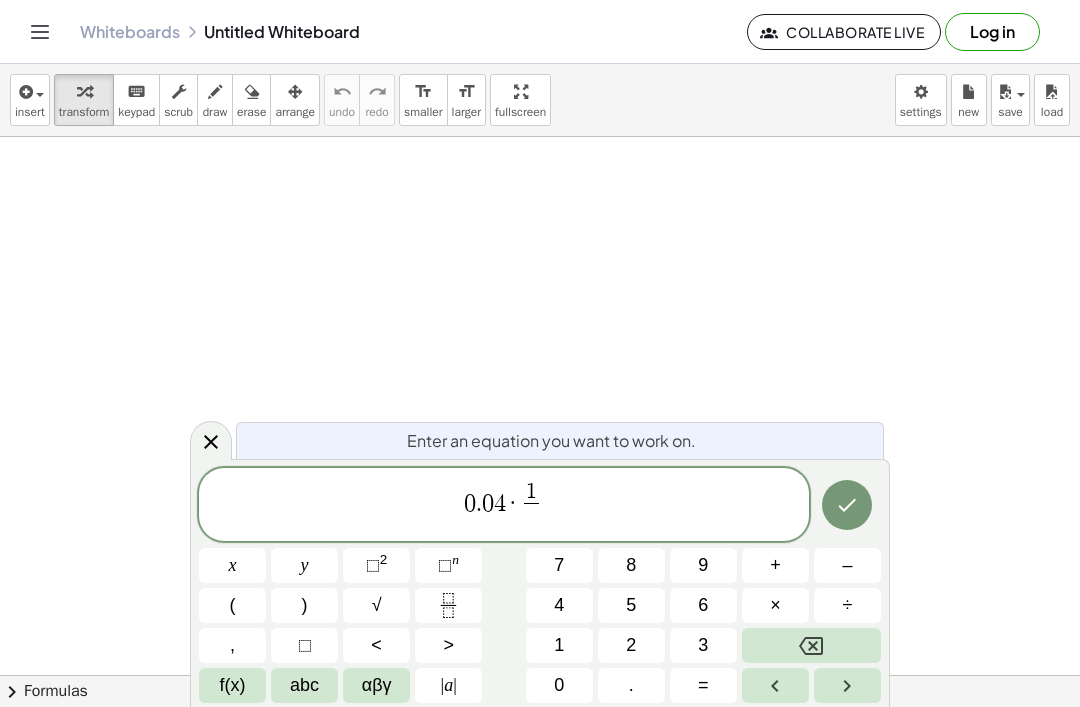 click on "8" at bounding box center (631, 565) 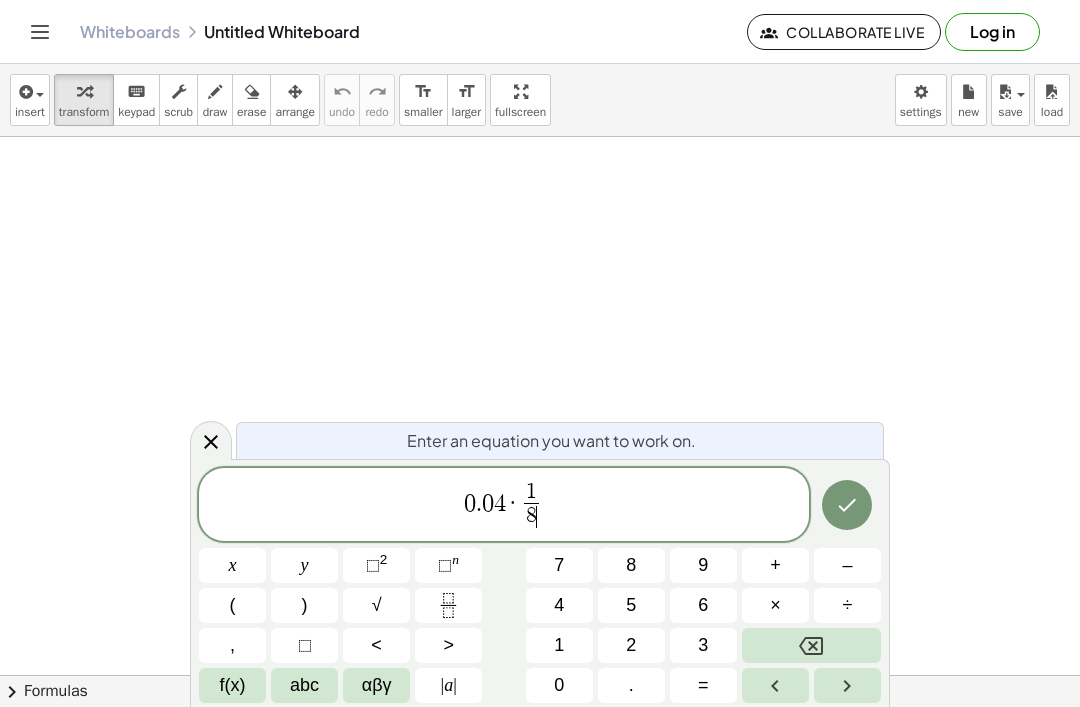 click 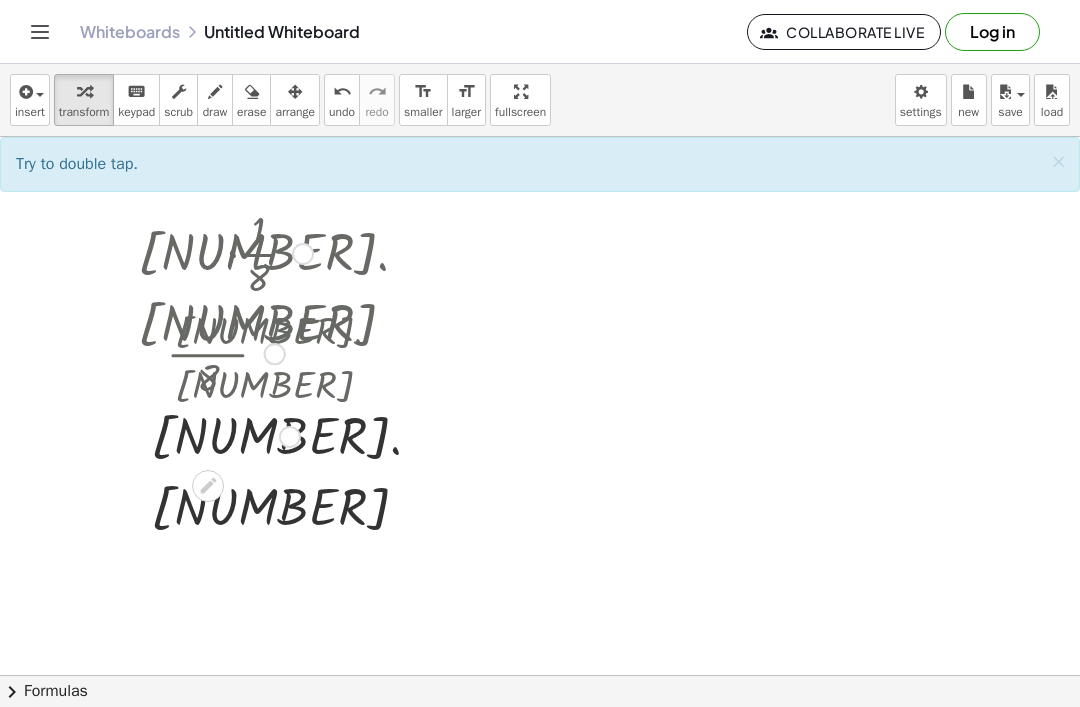 click 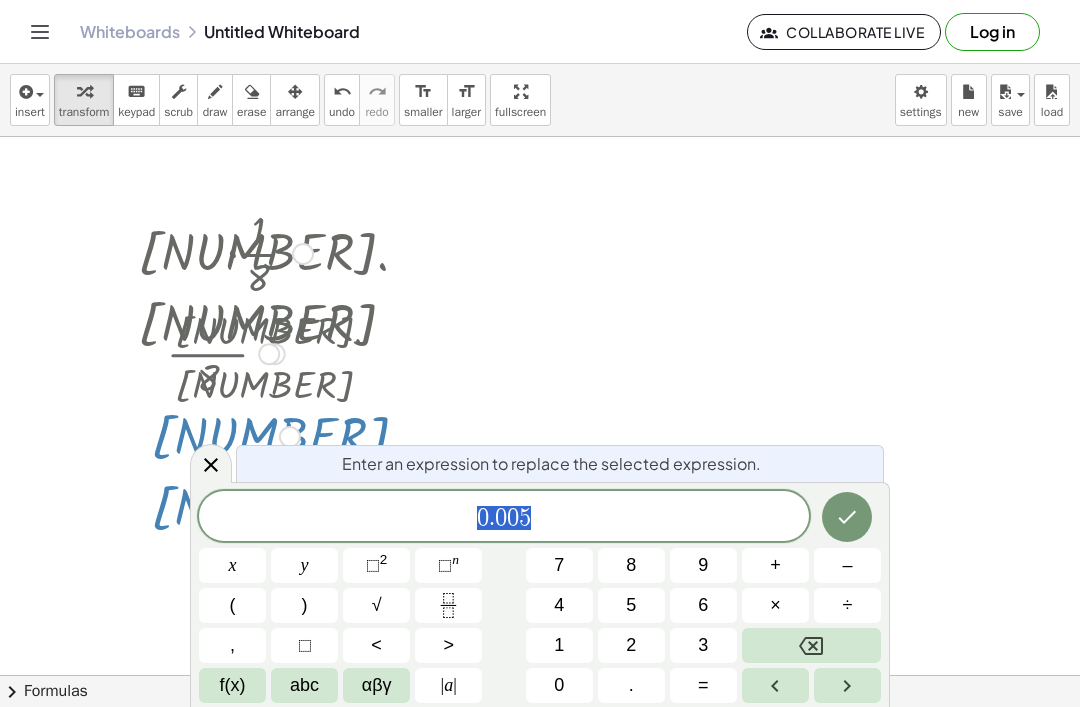 click on "[NUMBER] . [NUMBER] [NUMBER] [NUMBER]" 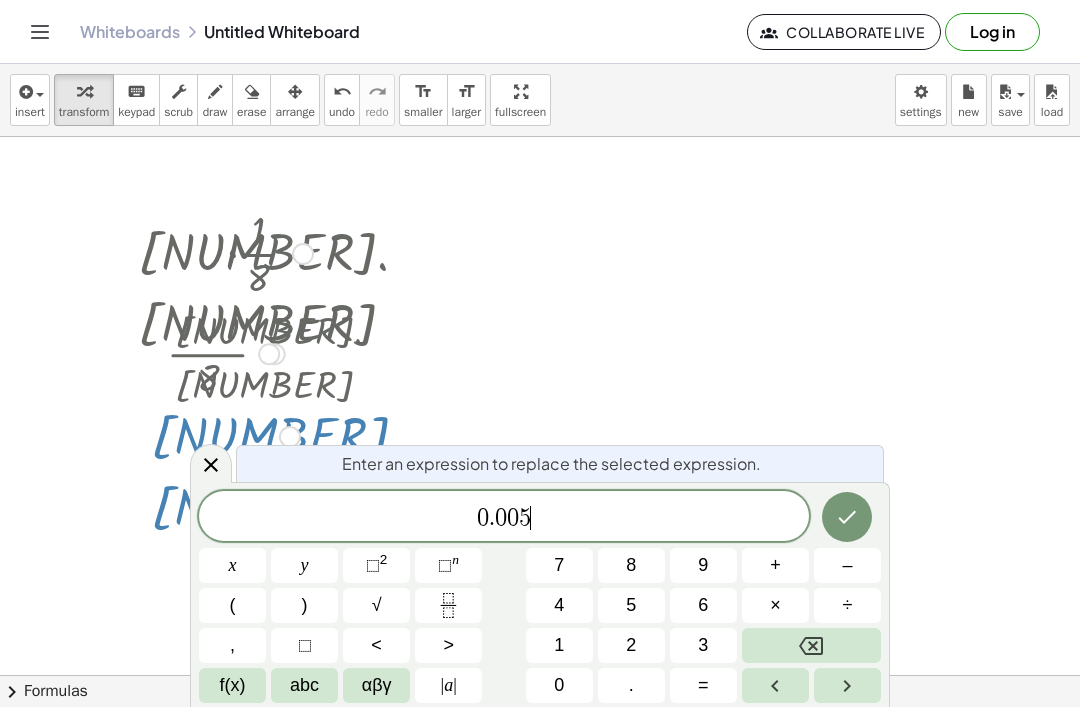 click on "[NUMBER] . [NUMBER] [NUMBER] [NUMBER]" at bounding box center (504, 518) 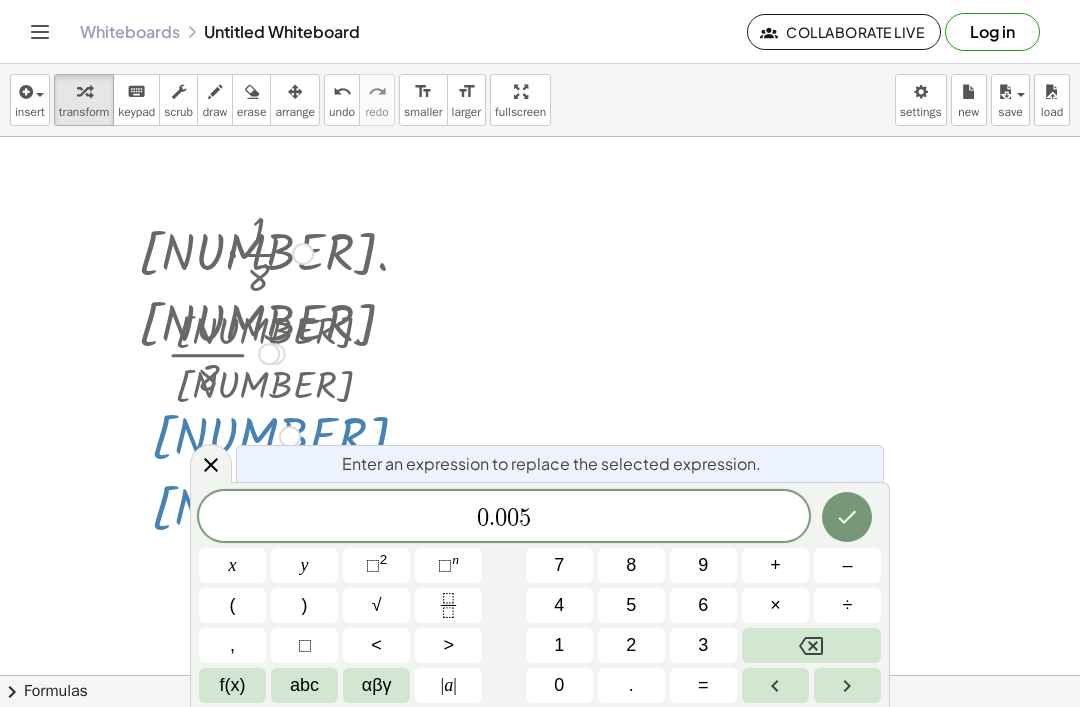 click 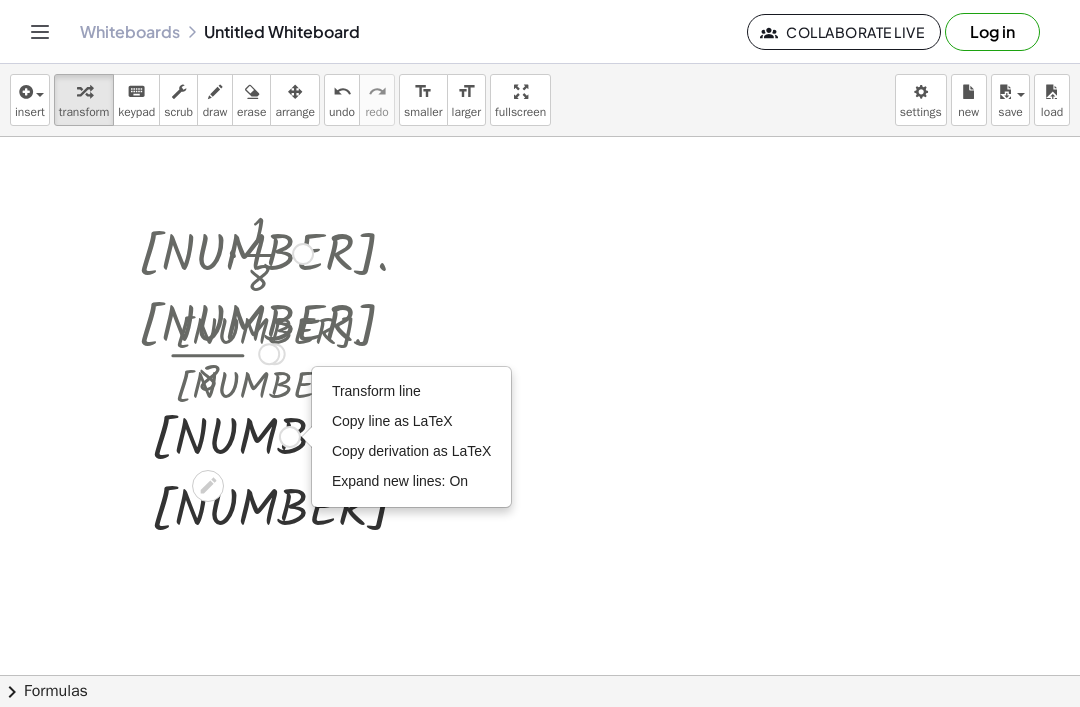 click at bounding box center (225, 252) 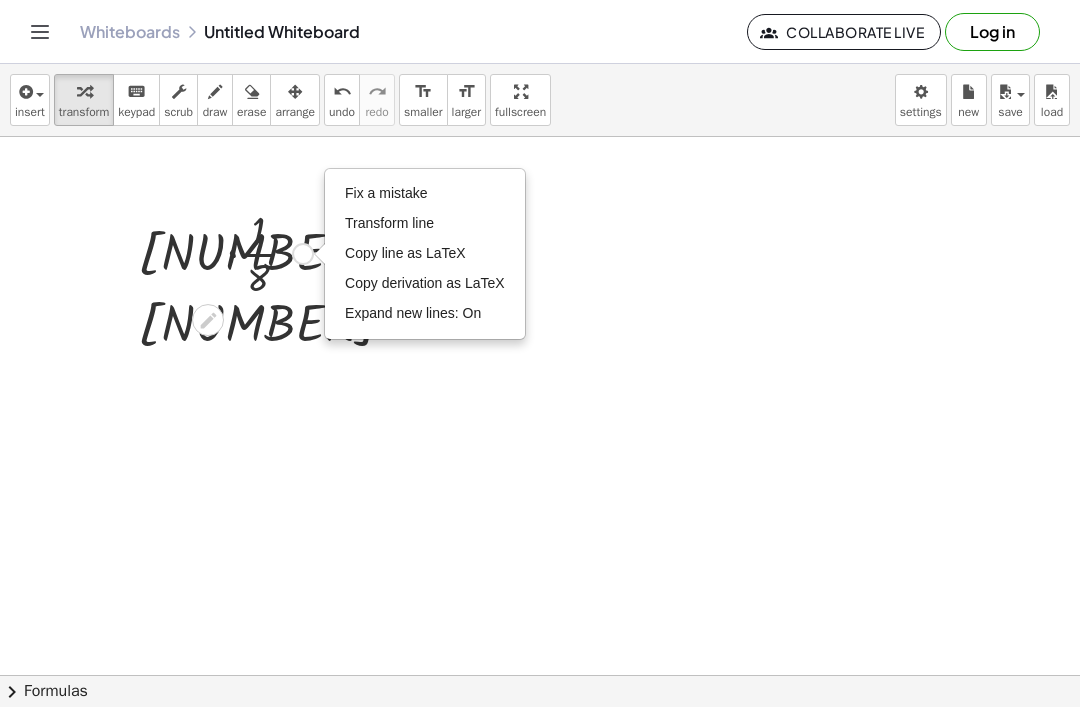 click 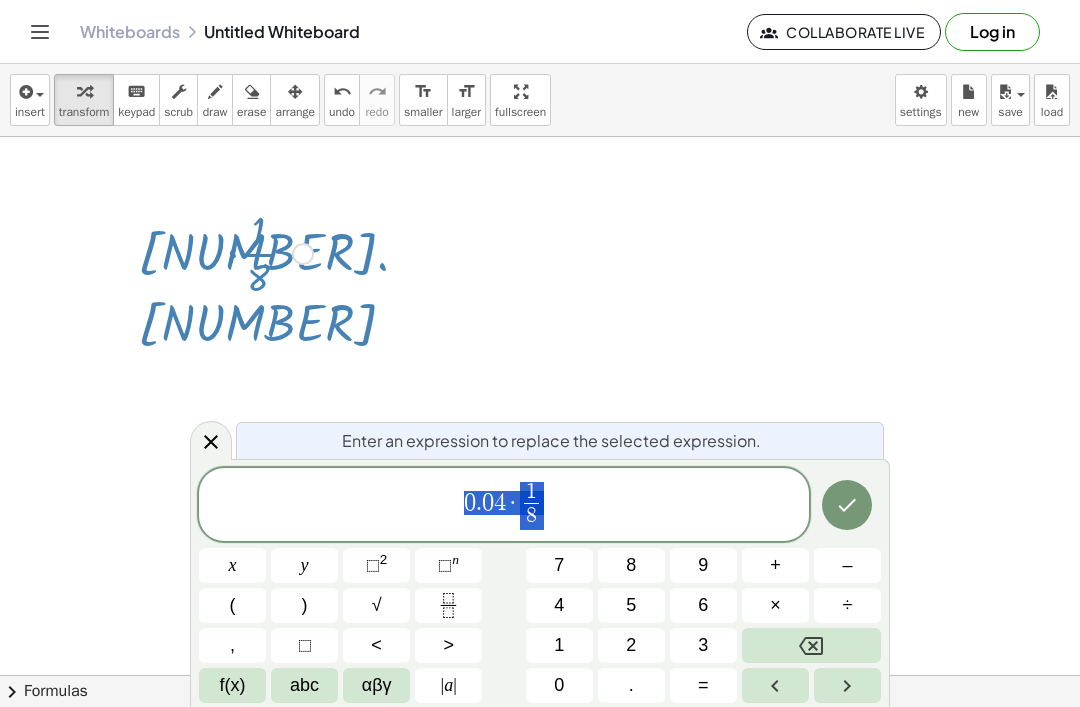click on "[NUMBER] . [NUMBER] [NUMBER] [NUMBER]" at bounding box center [504, 506] 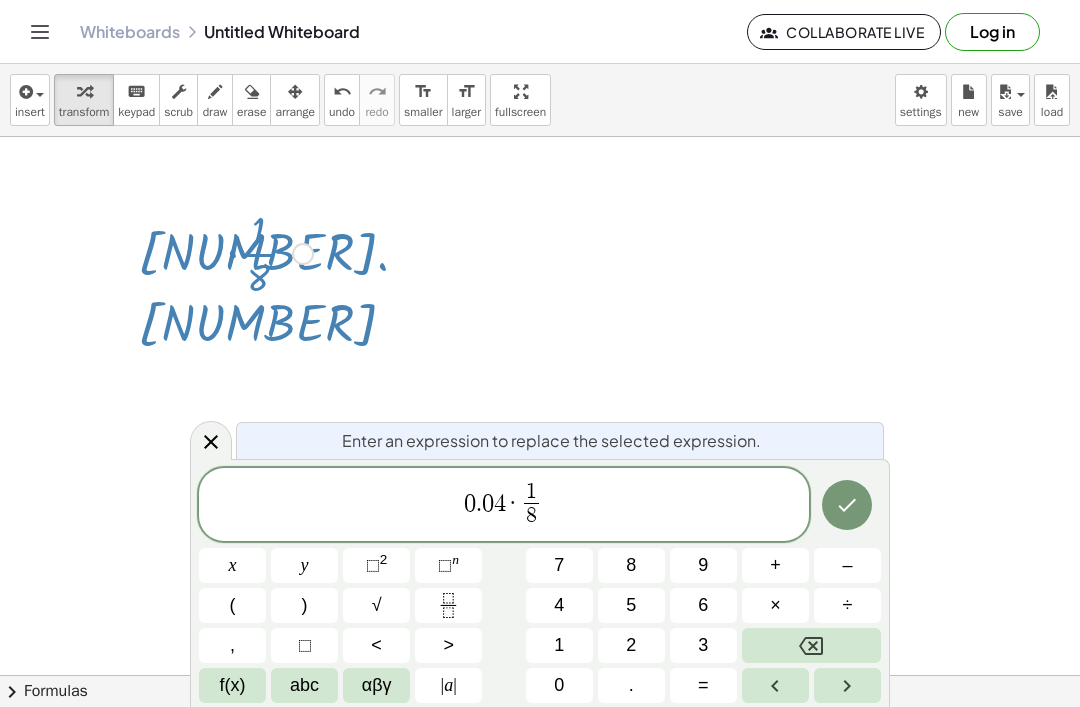 click on "×" at bounding box center [775, 605] 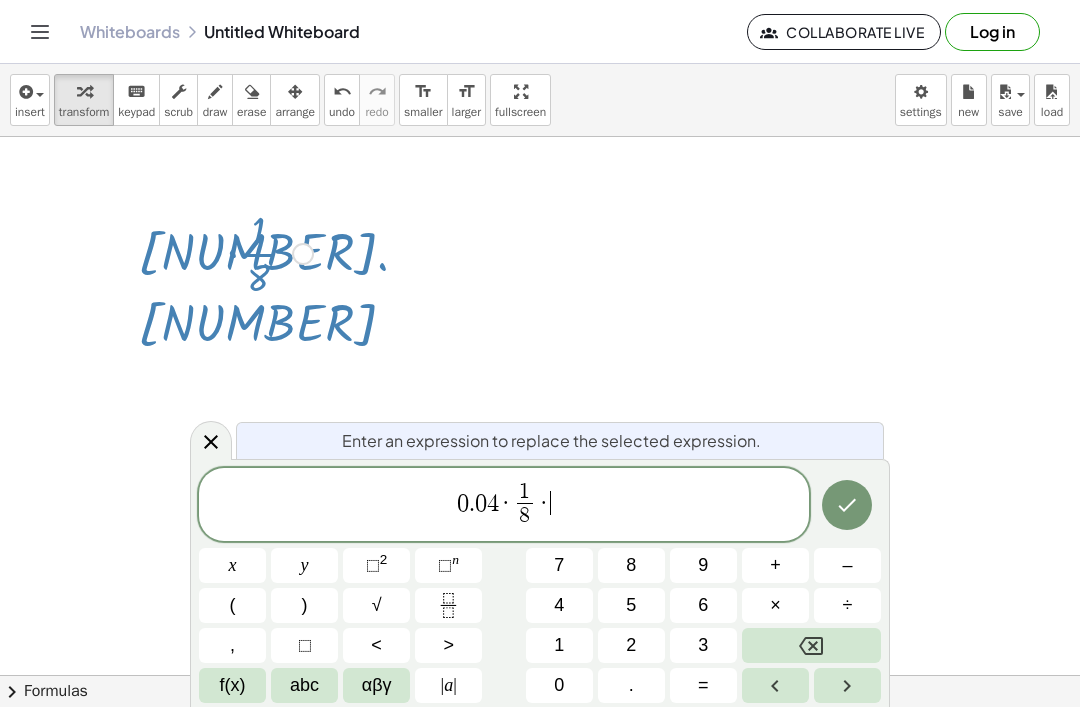 click on "1" at bounding box center (559, 645) 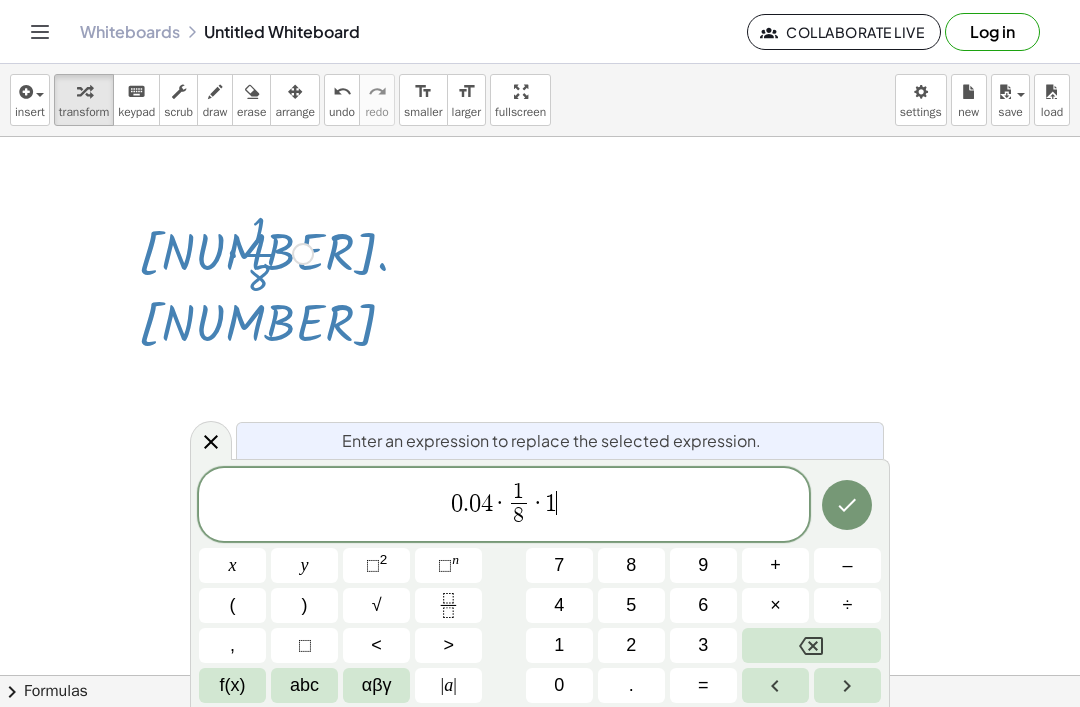 click on "1" at bounding box center [559, 645] 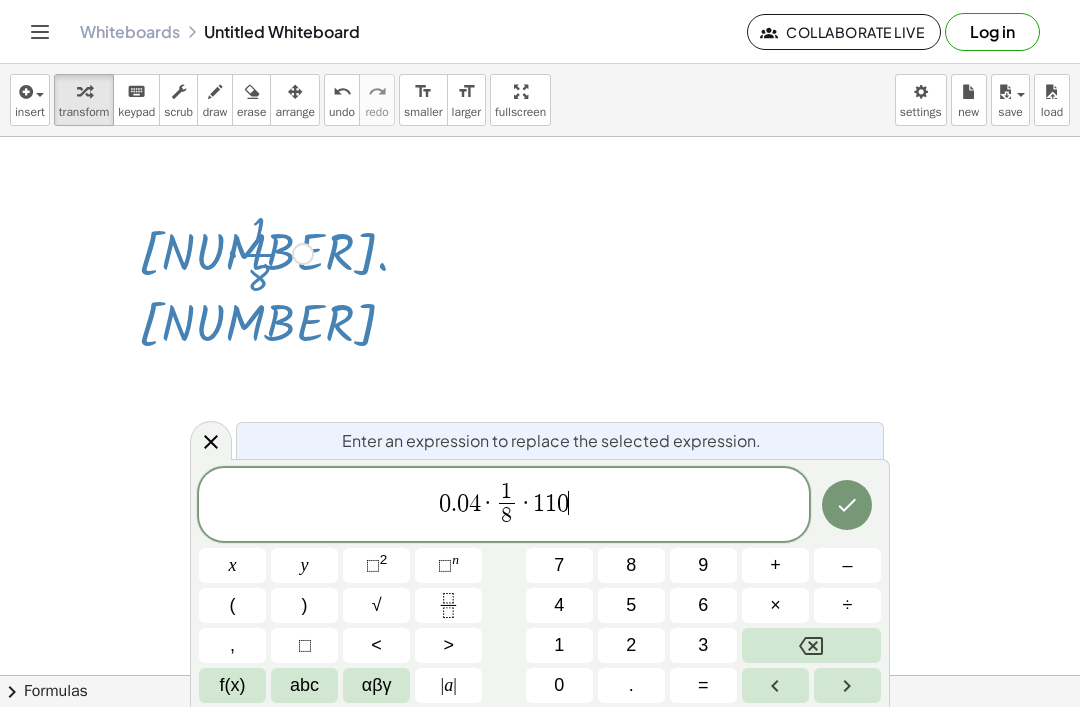 click at bounding box center (847, 505) 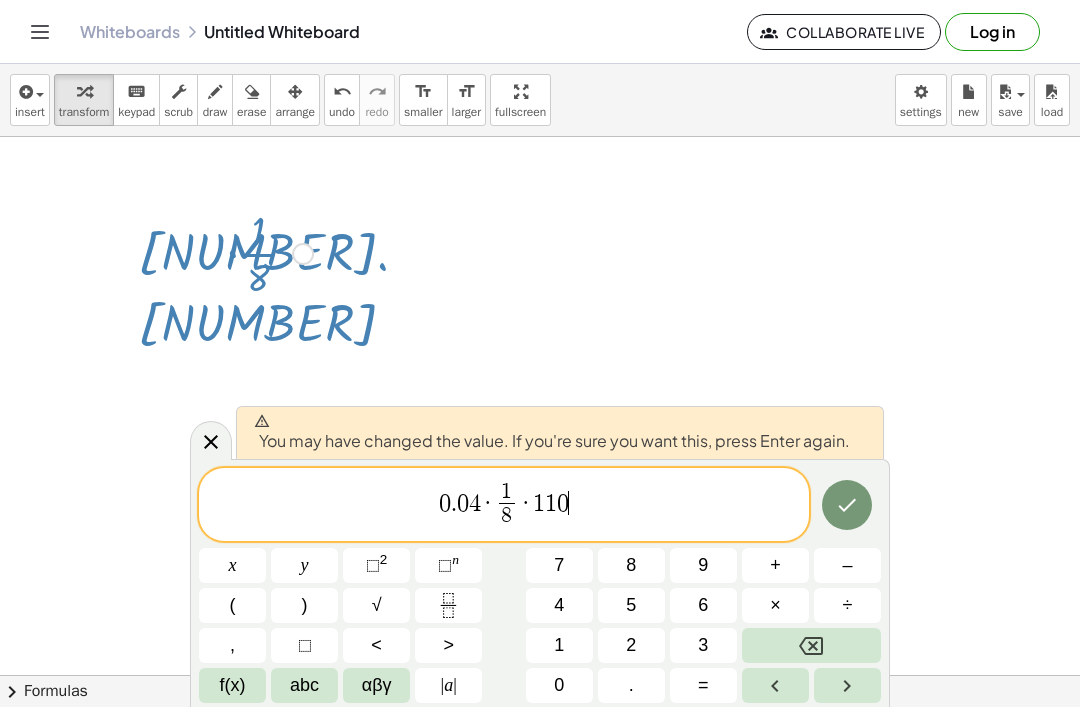 click at bounding box center (811, 645) 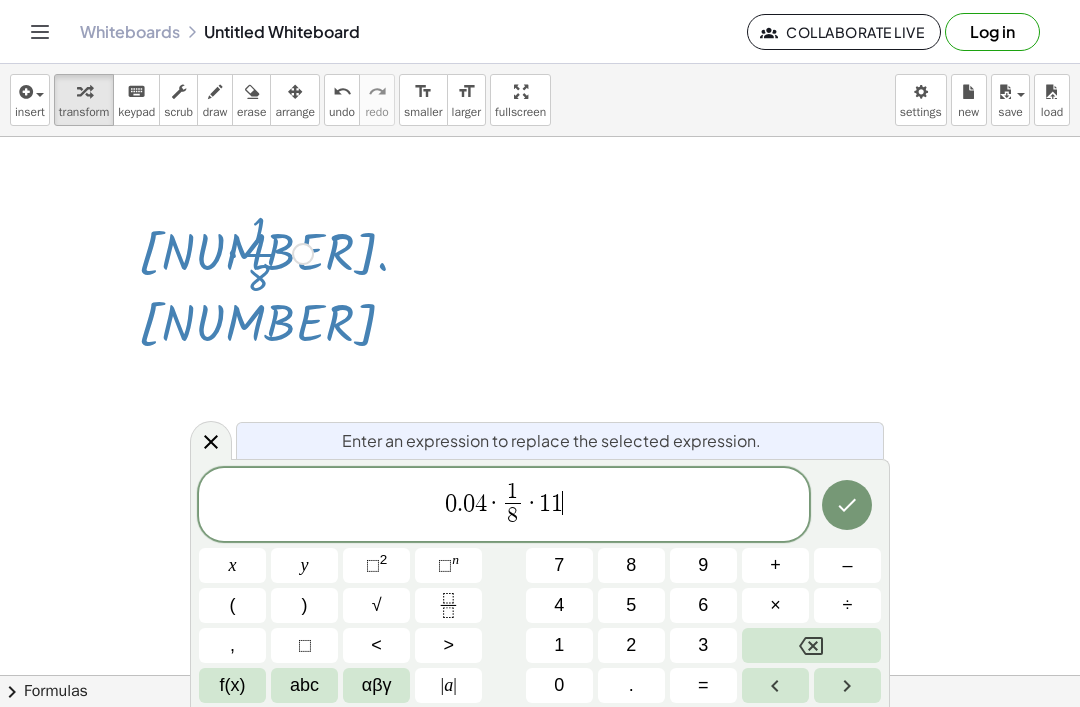 click at bounding box center (811, 645) 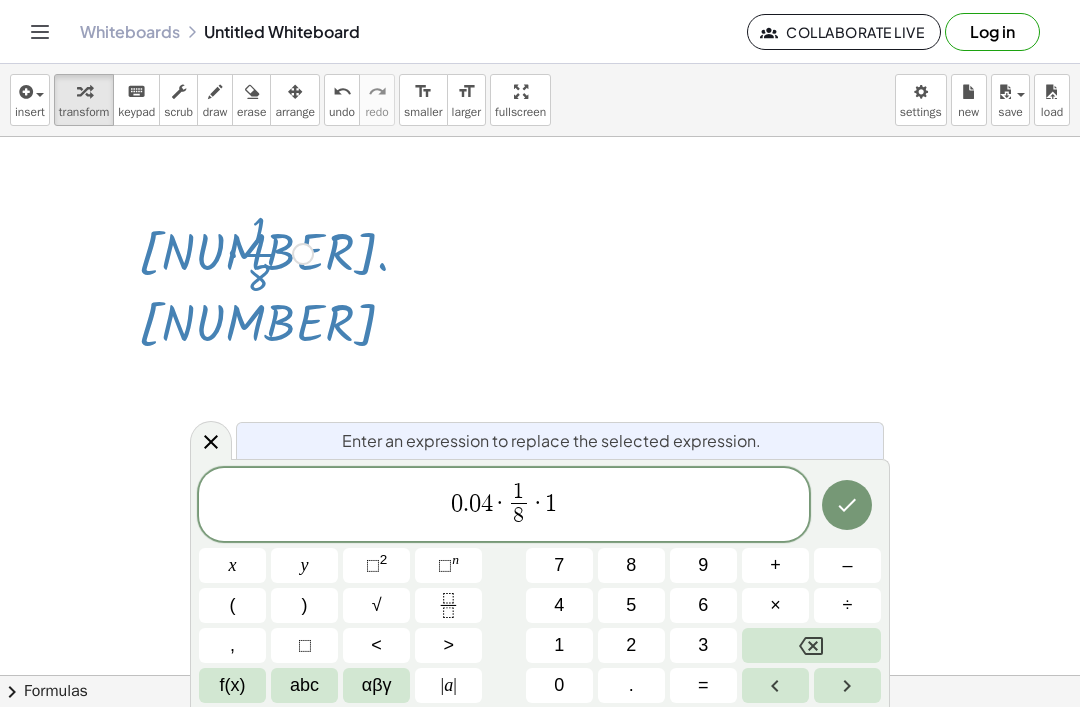 click on "0" at bounding box center [559, 685] 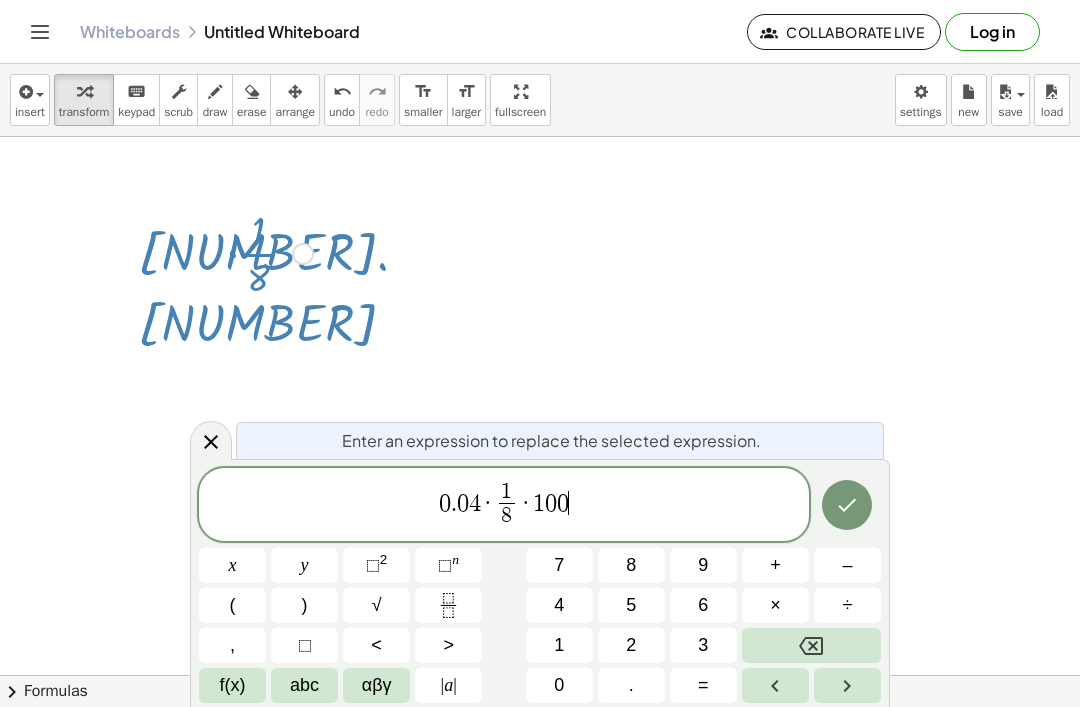 click 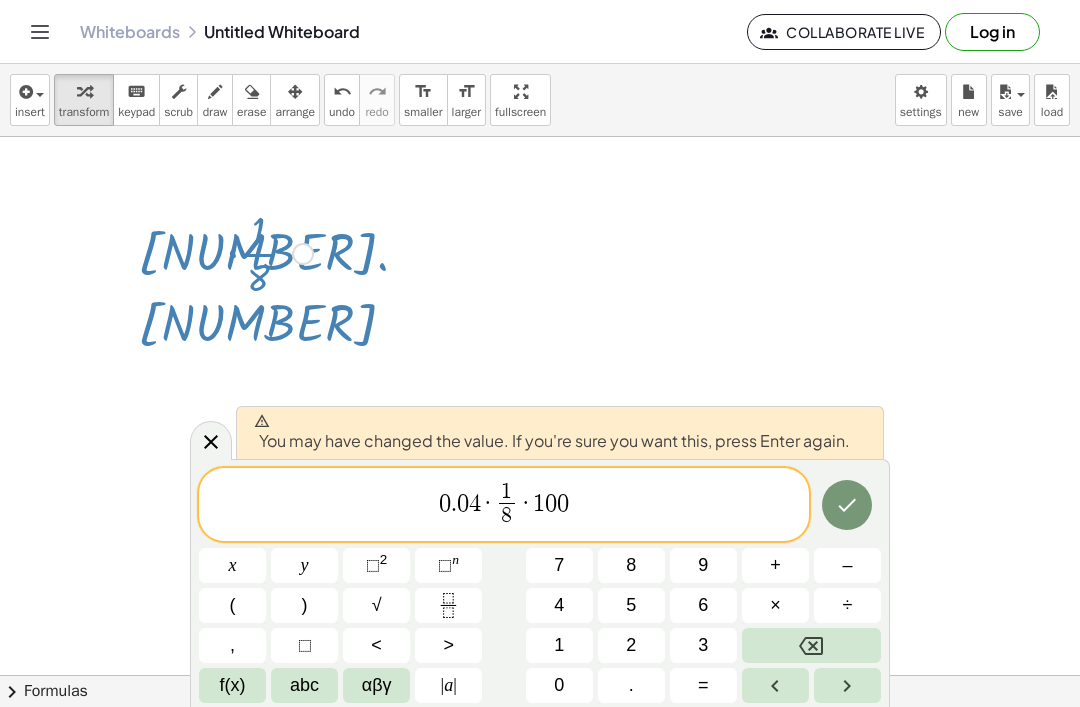 click 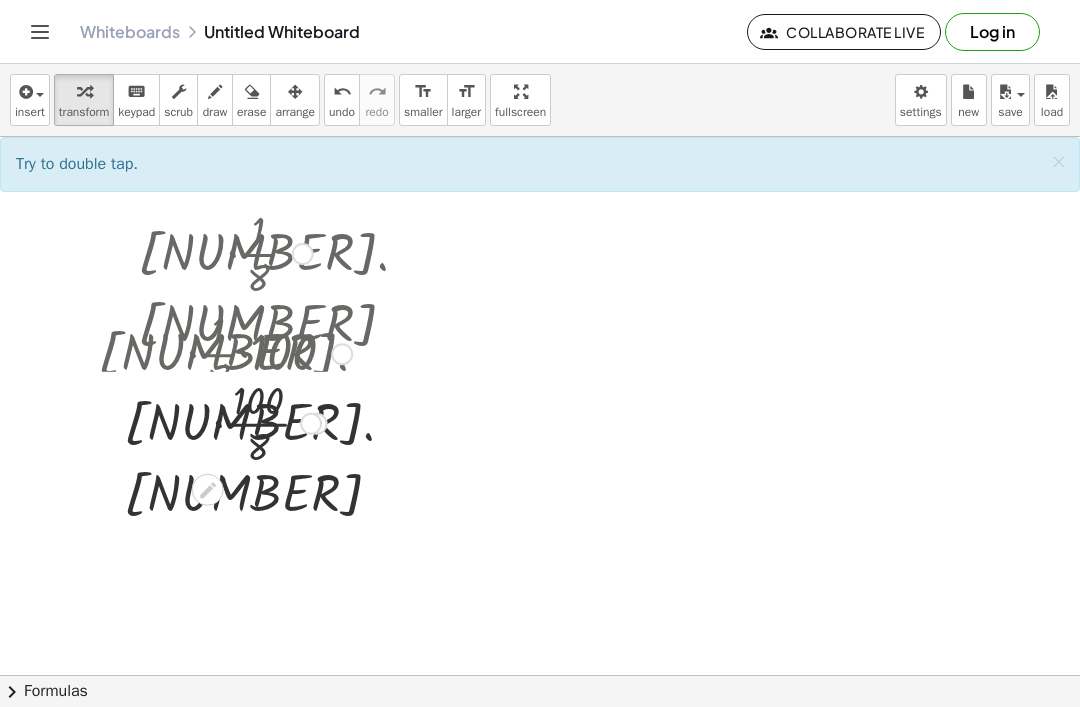 click at bounding box center (225, 352) 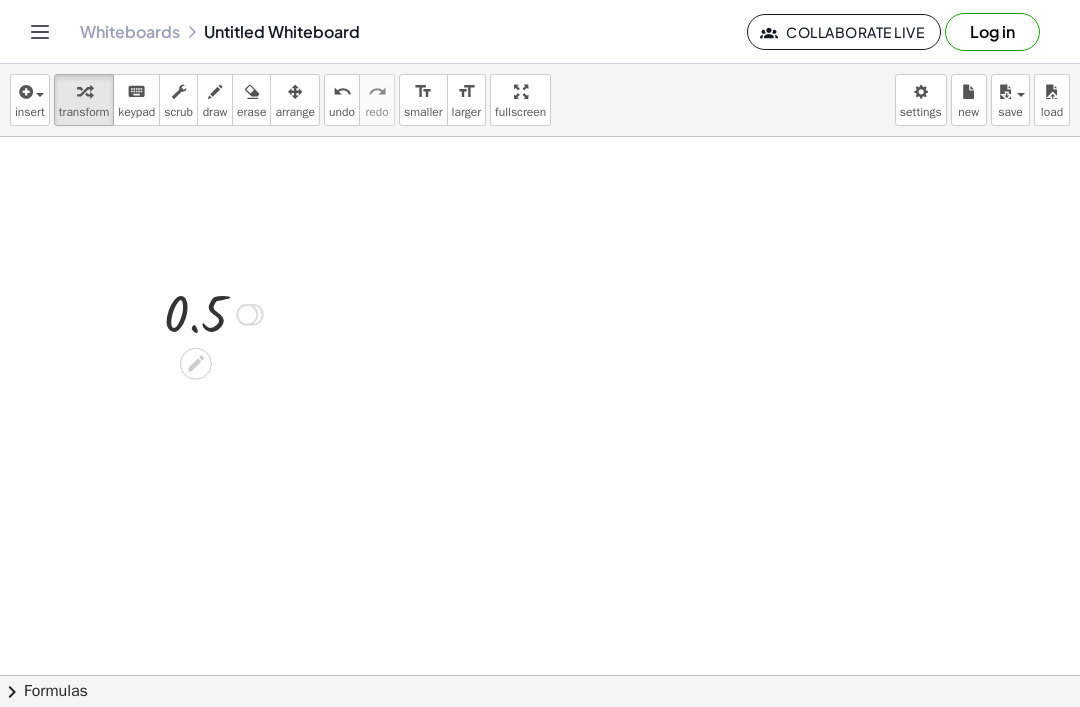 scroll, scrollTop: 4, scrollLeft: 0, axis: vertical 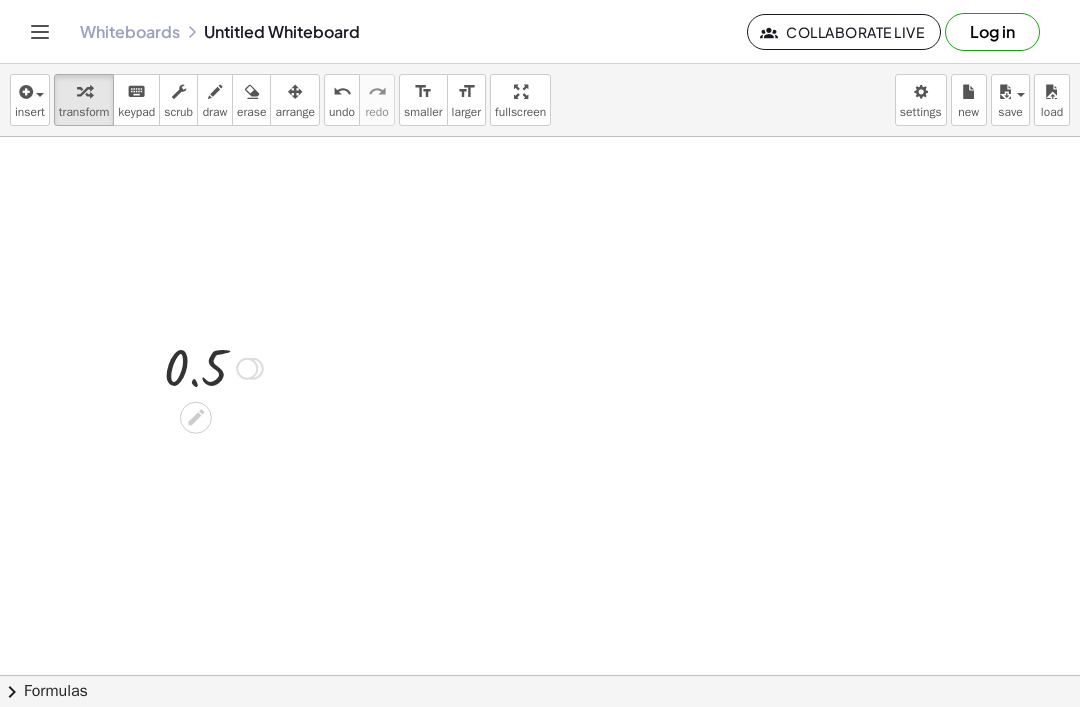 click 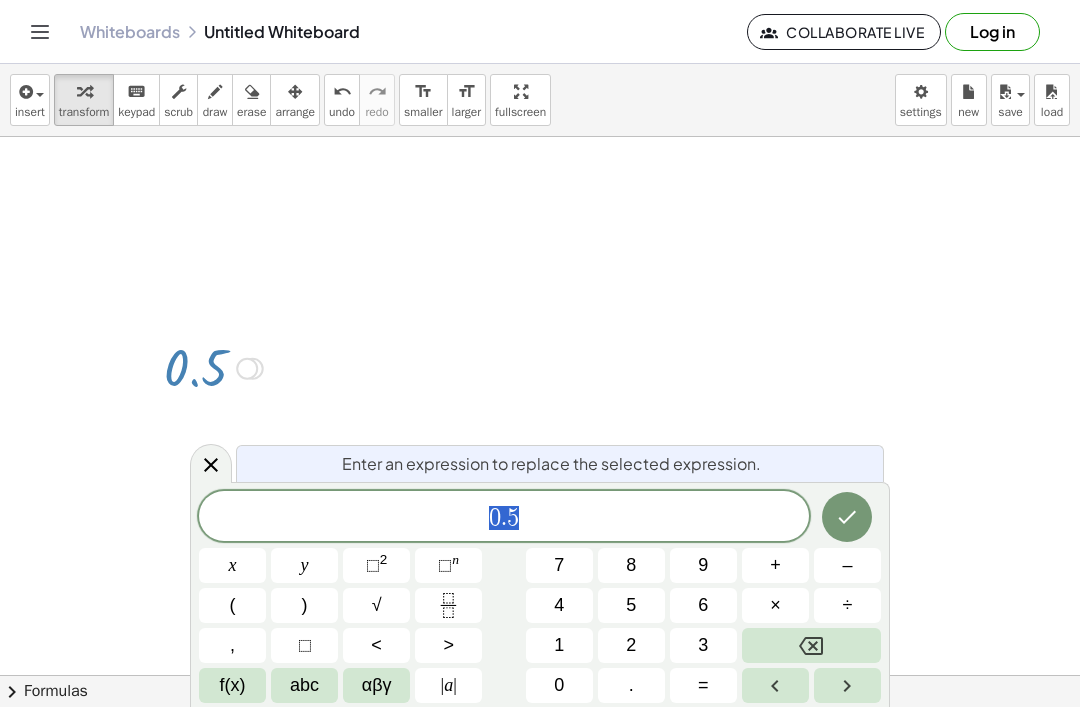 click on "[NUMBER] . [NUMBER]" at bounding box center (504, 518) 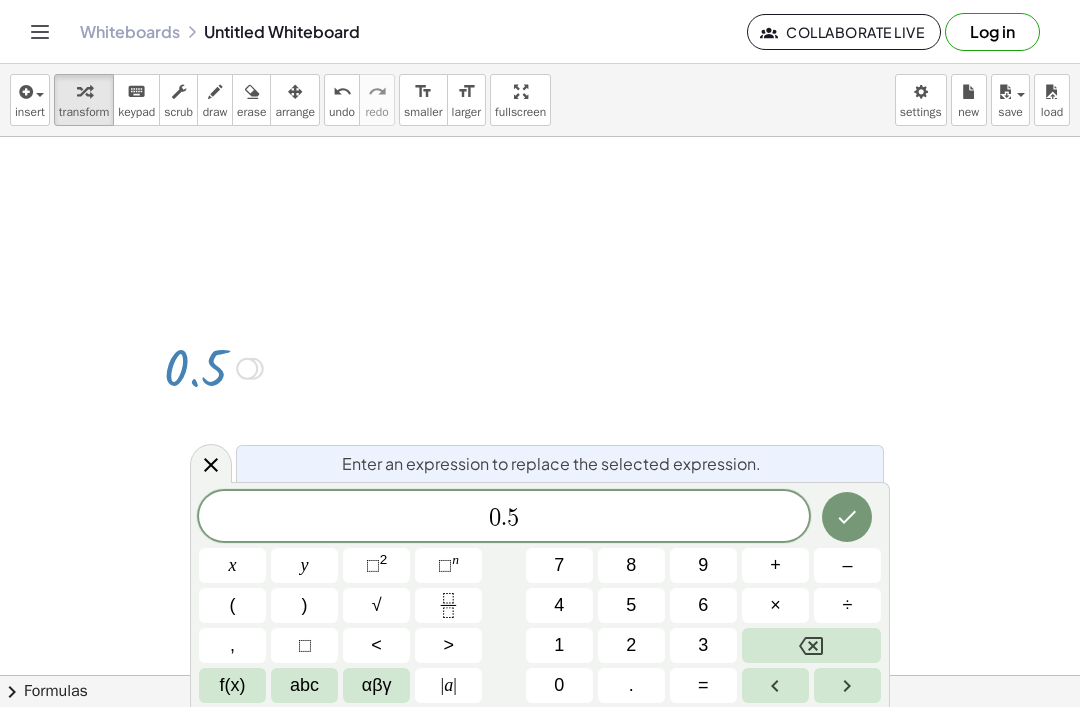 click on "abc" at bounding box center (304, 685) 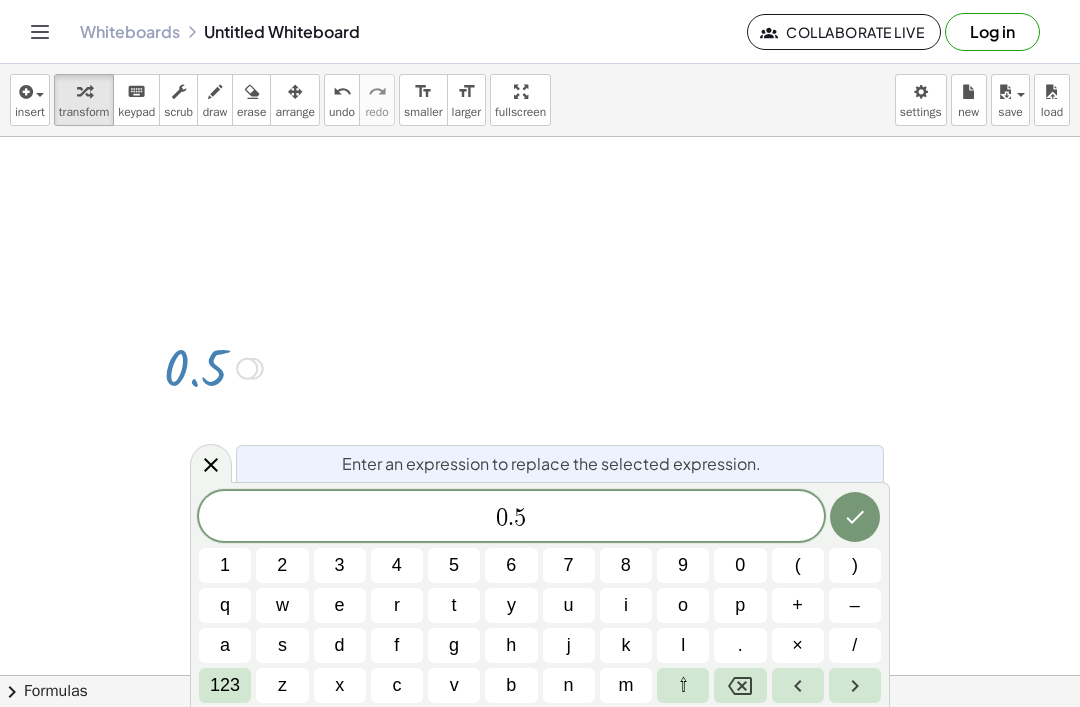 click on "n" at bounding box center (569, 685) 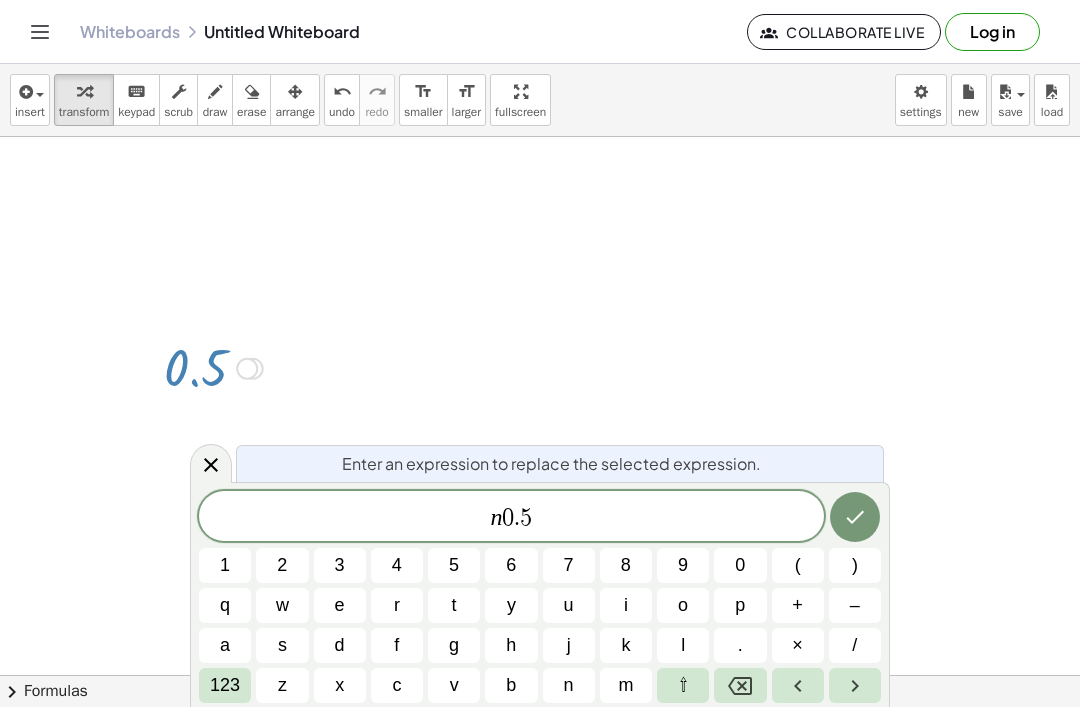 click on "⇧" at bounding box center [683, 685] 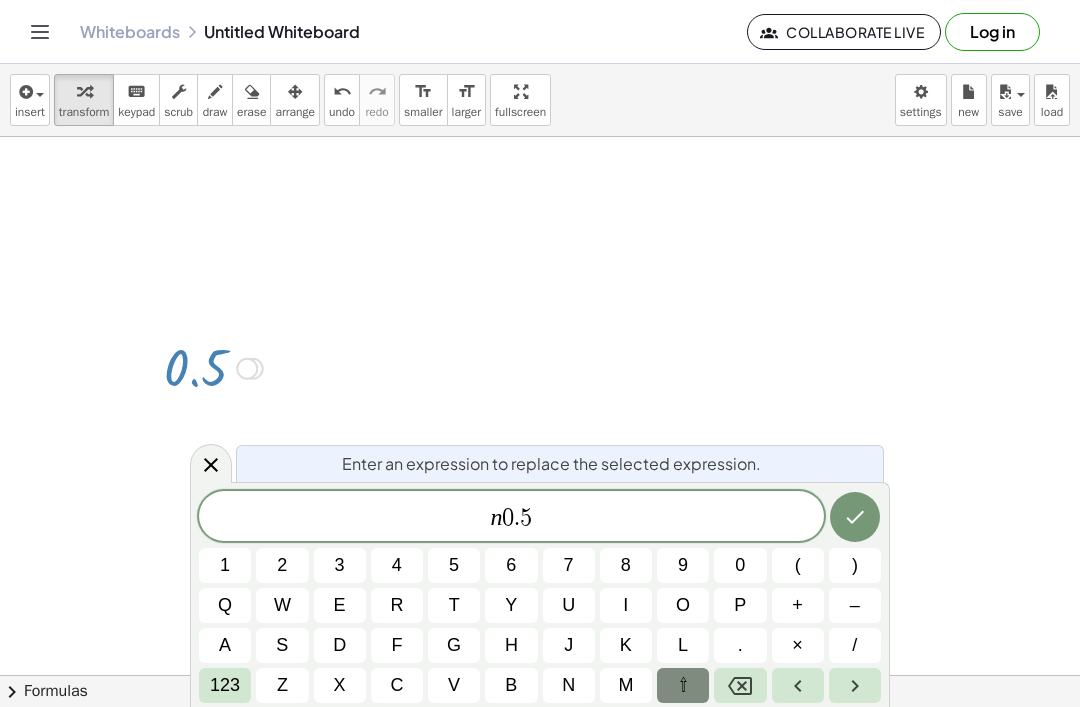 click 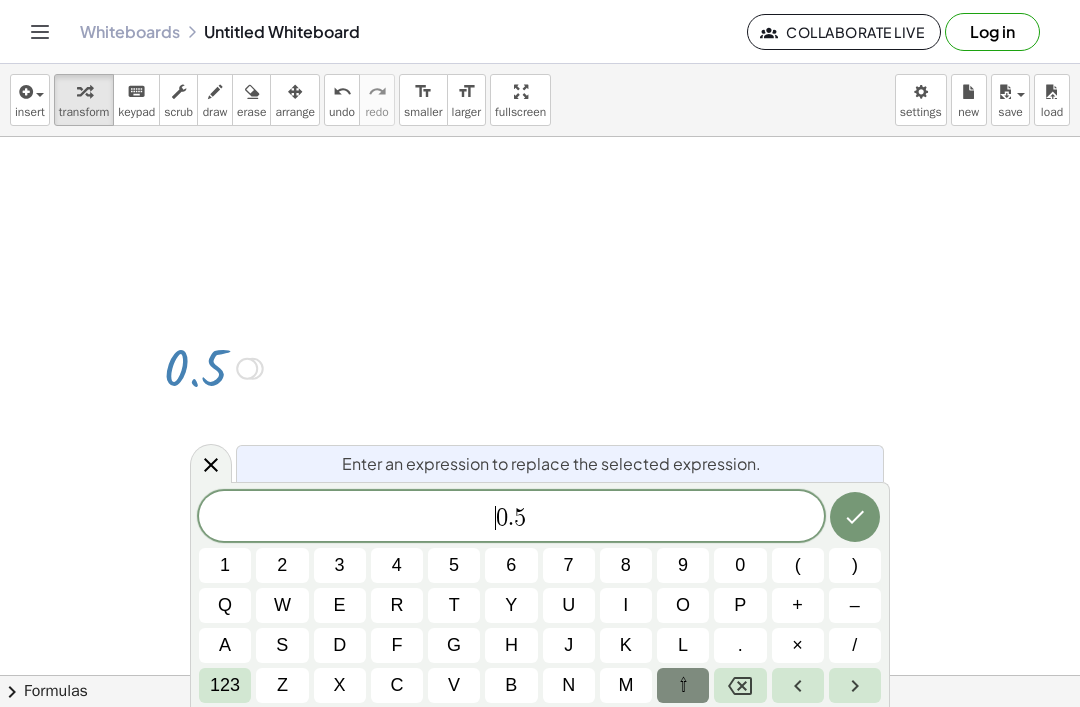 click on "u" at bounding box center [569, 605] 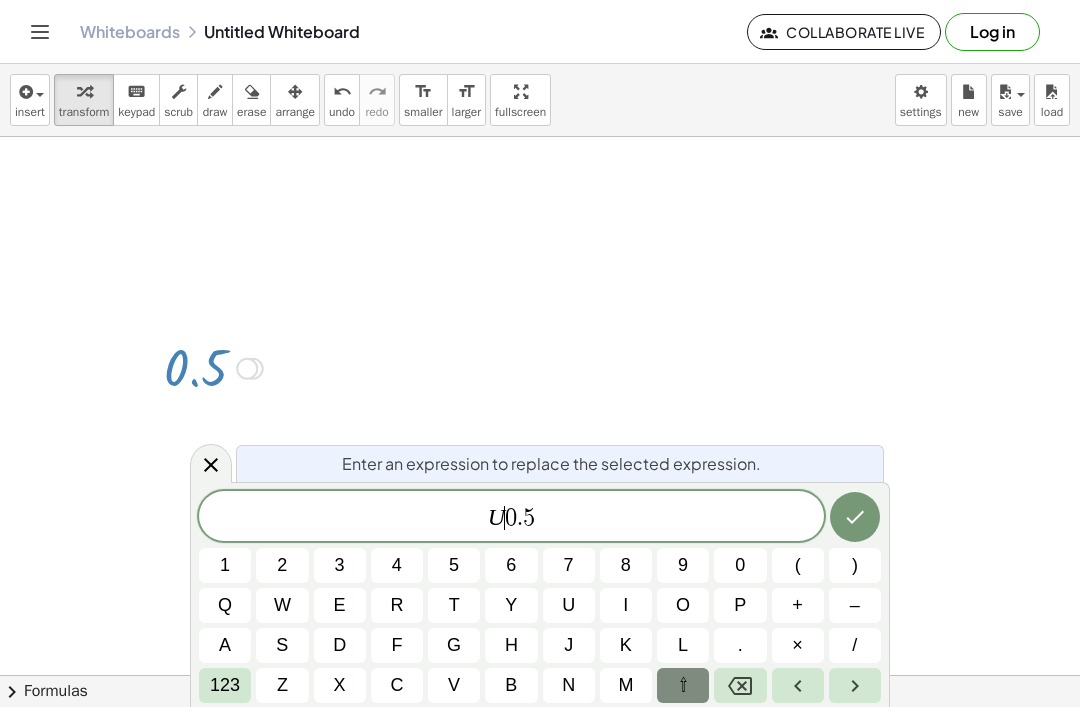 click on "n" at bounding box center (568, 685) 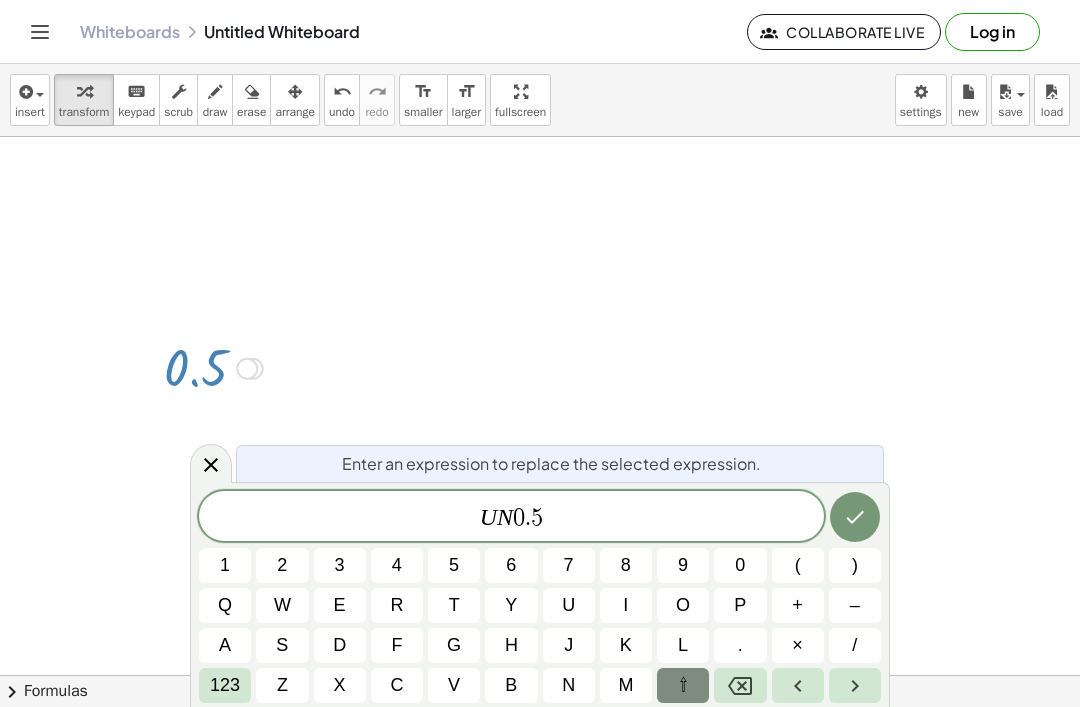 click on "f" at bounding box center (396, 645) 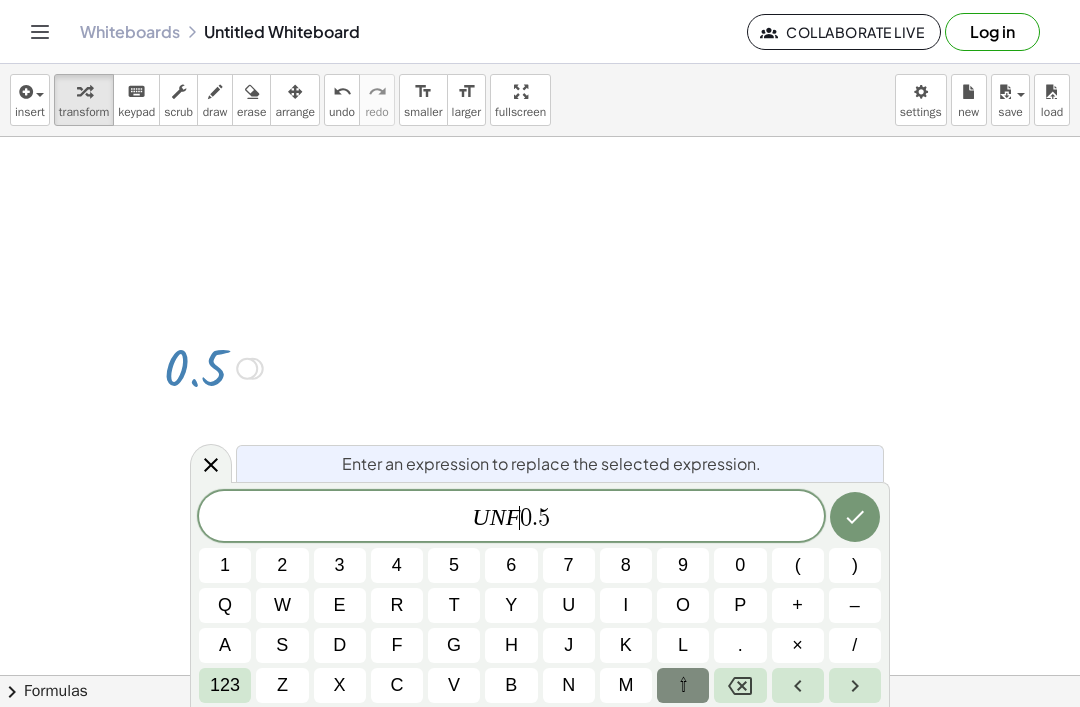 click on "i" at bounding box center (625, 605) 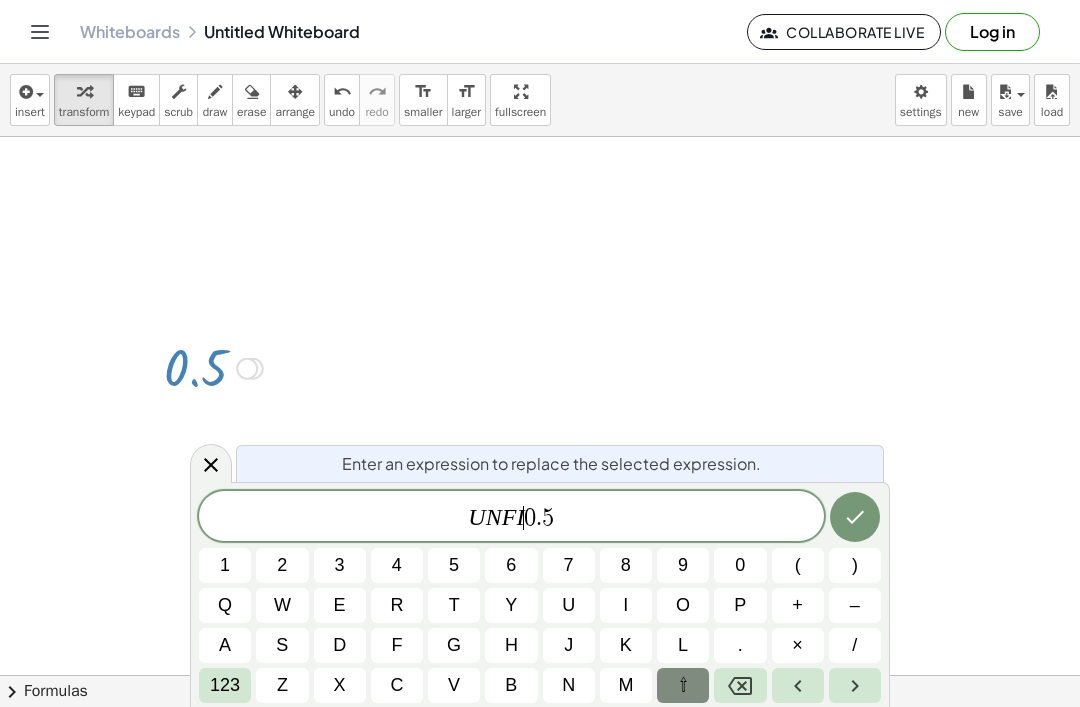 click on "n" at bounding box center [569, 685] 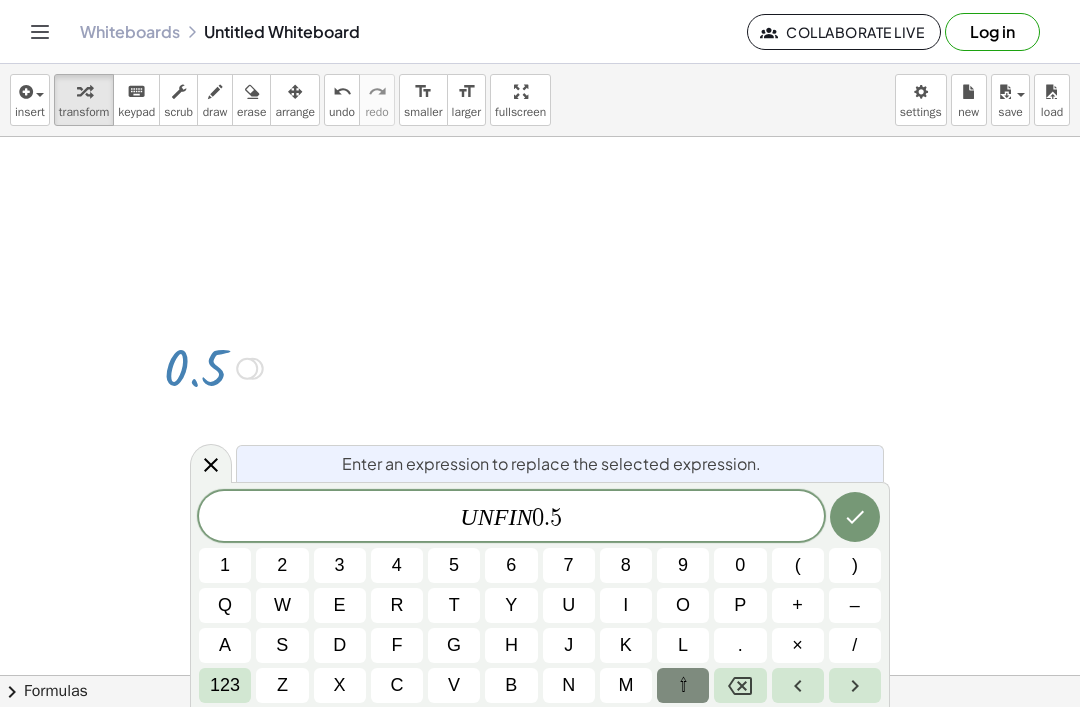 click on "i" at bounding box center [625, 605] 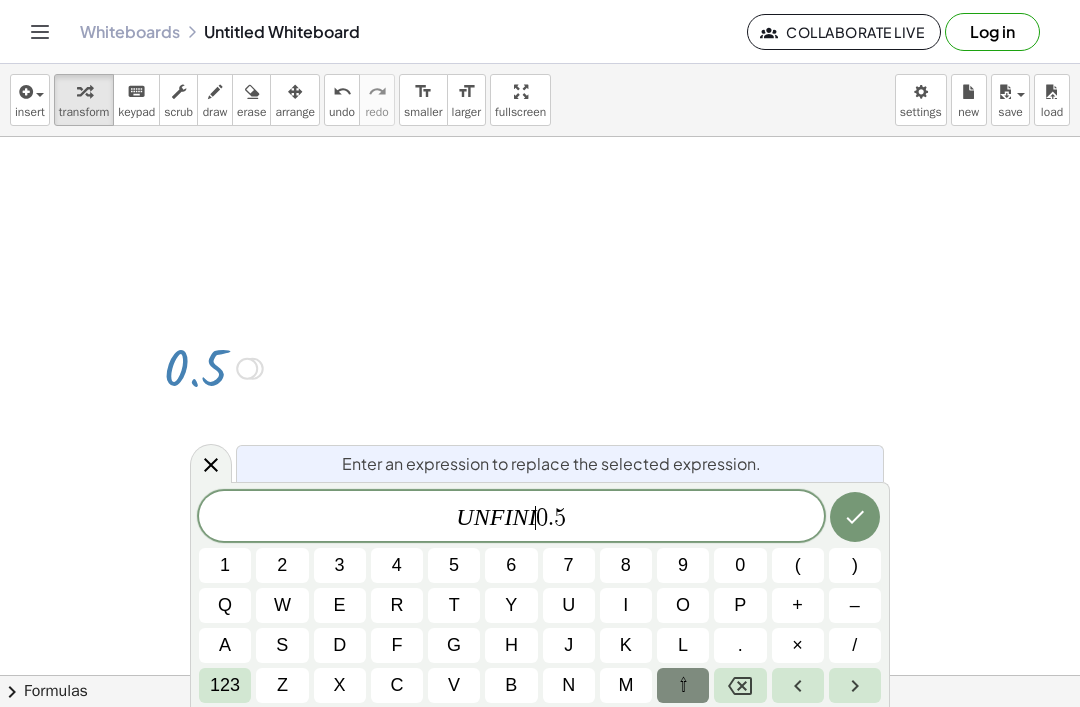 click on "t" at bounding box center (454, 605) 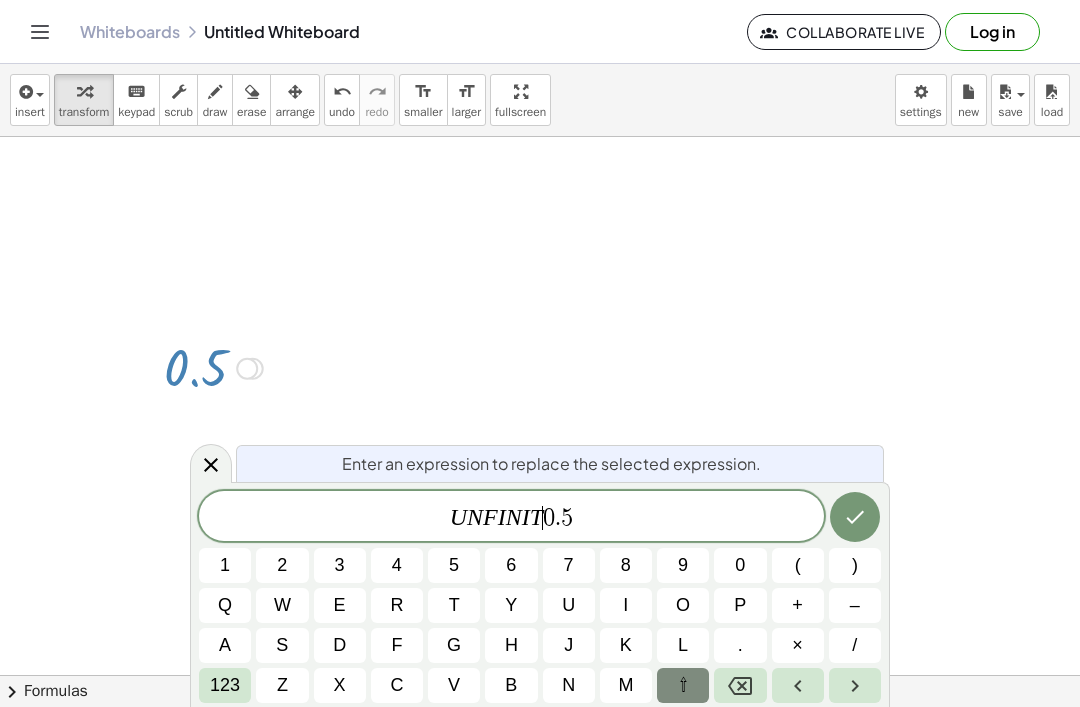 click on "y" at bounding box center [511, 605] 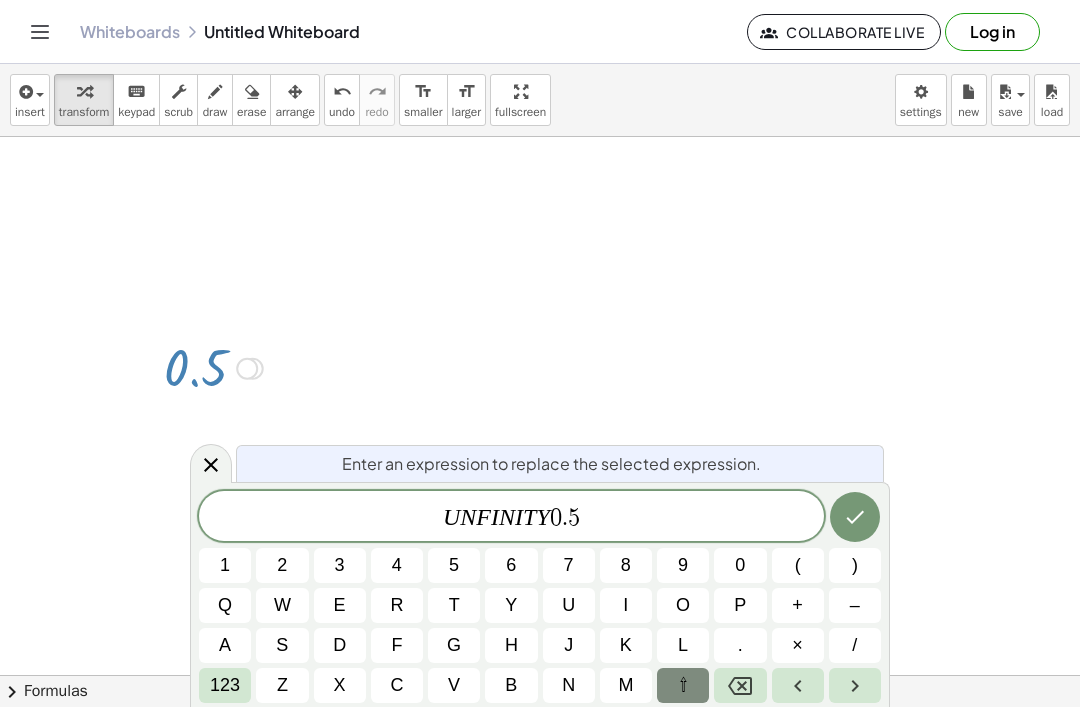 click 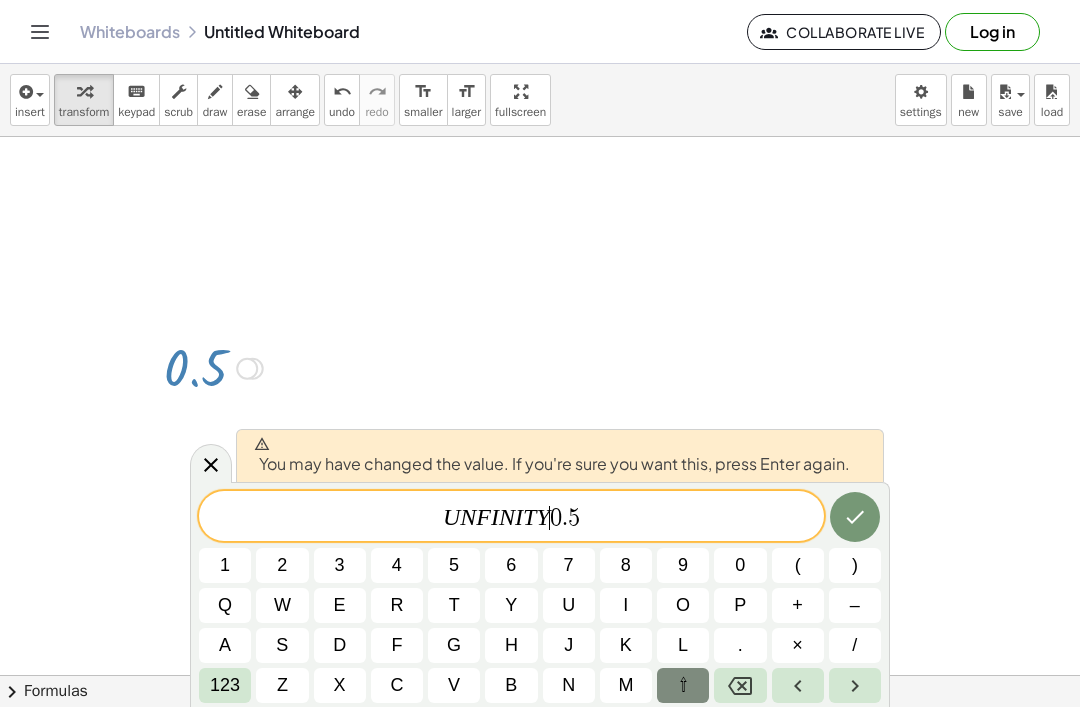 click on "d" at bounding box center [340, 645] 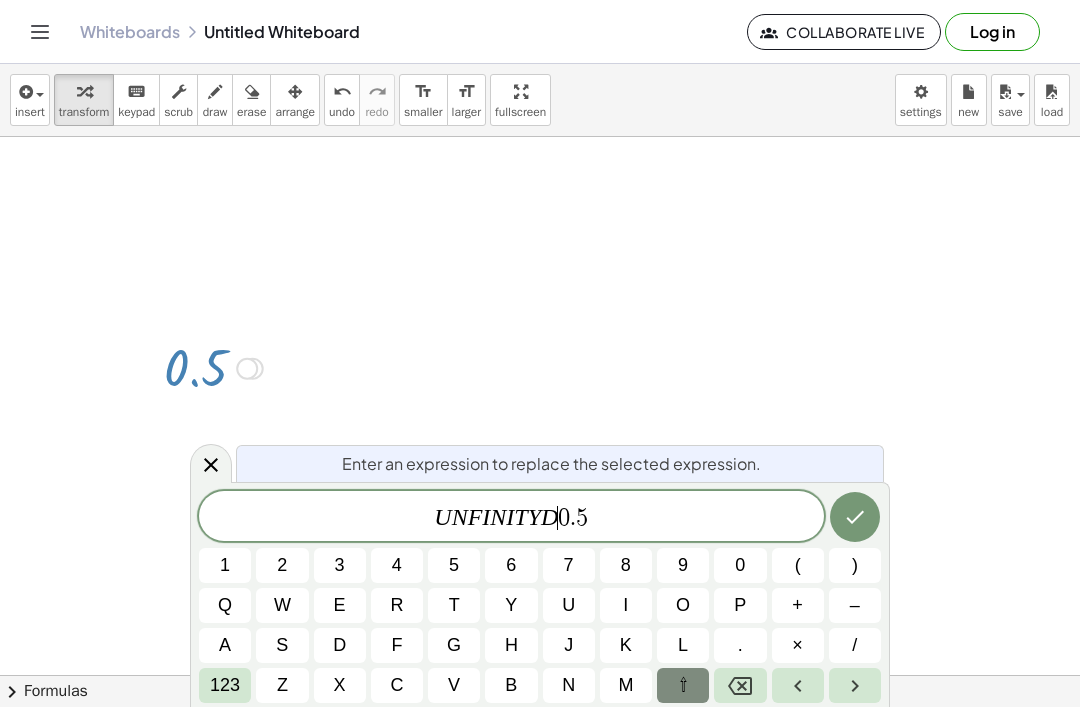 click on "r" at bounding box center (396, 605) 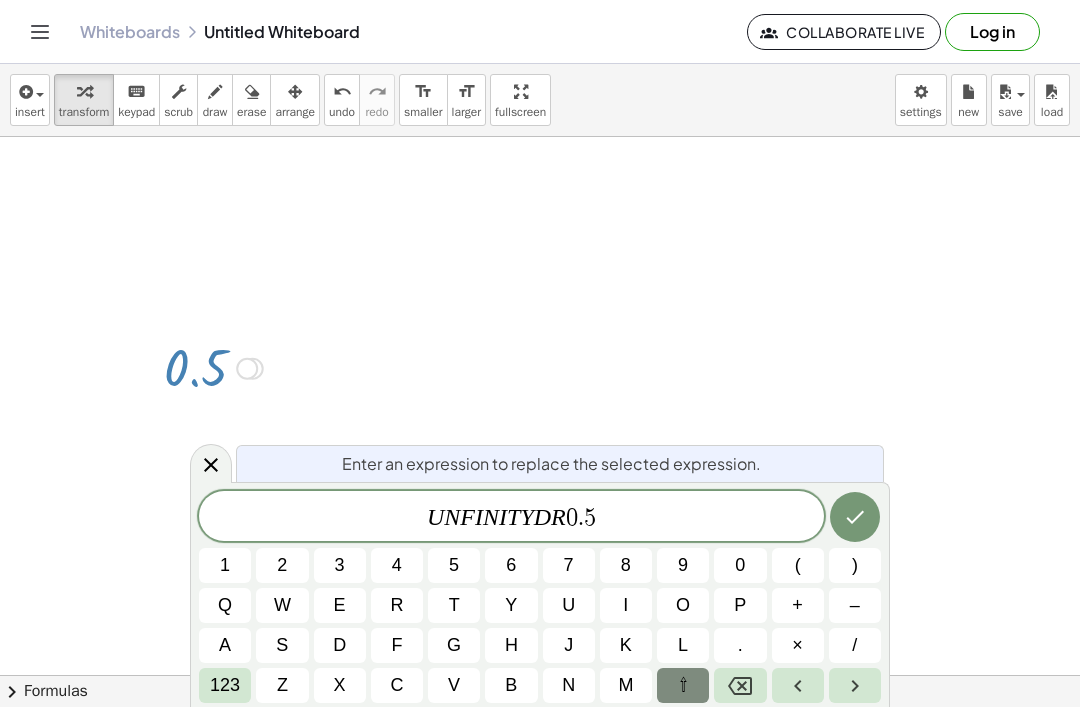 click on "a" at bounding box center (225, 645) 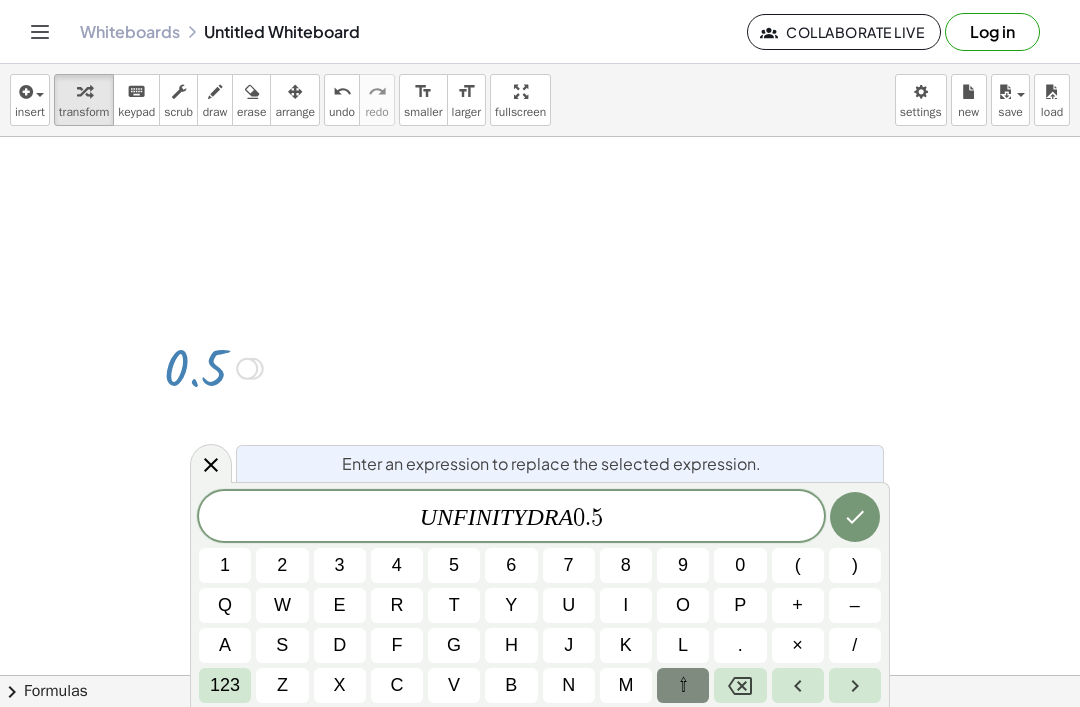 click on "f" at bounding box center (397, 645) 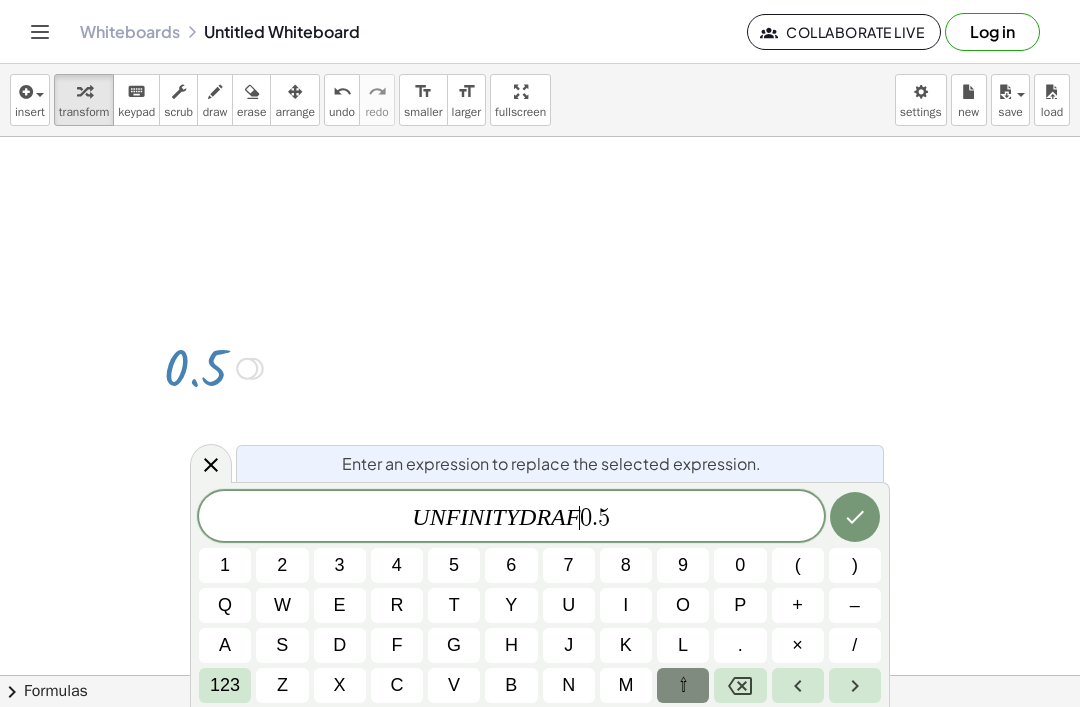 click on "t" at bounding box center [454, 605] 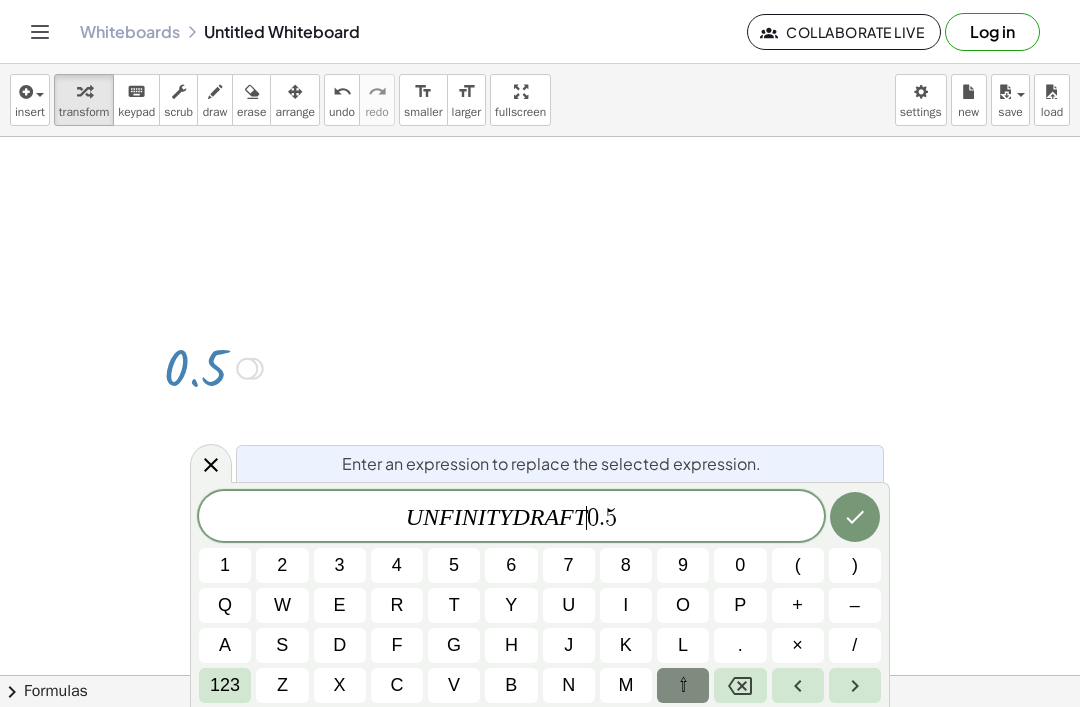 click 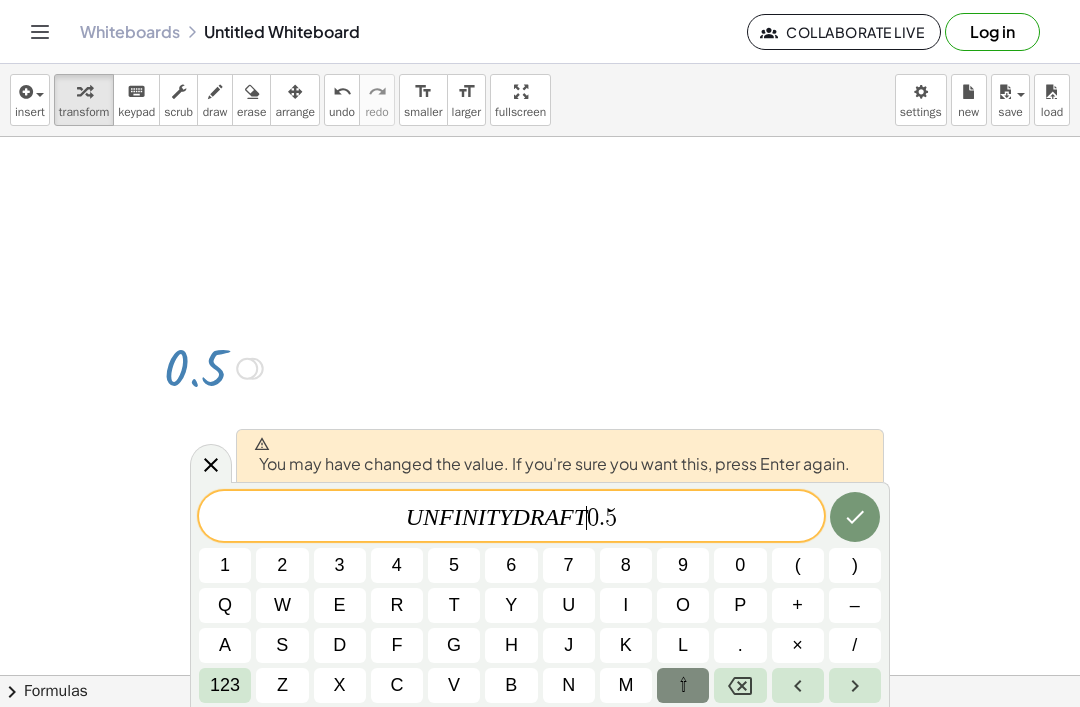 click 